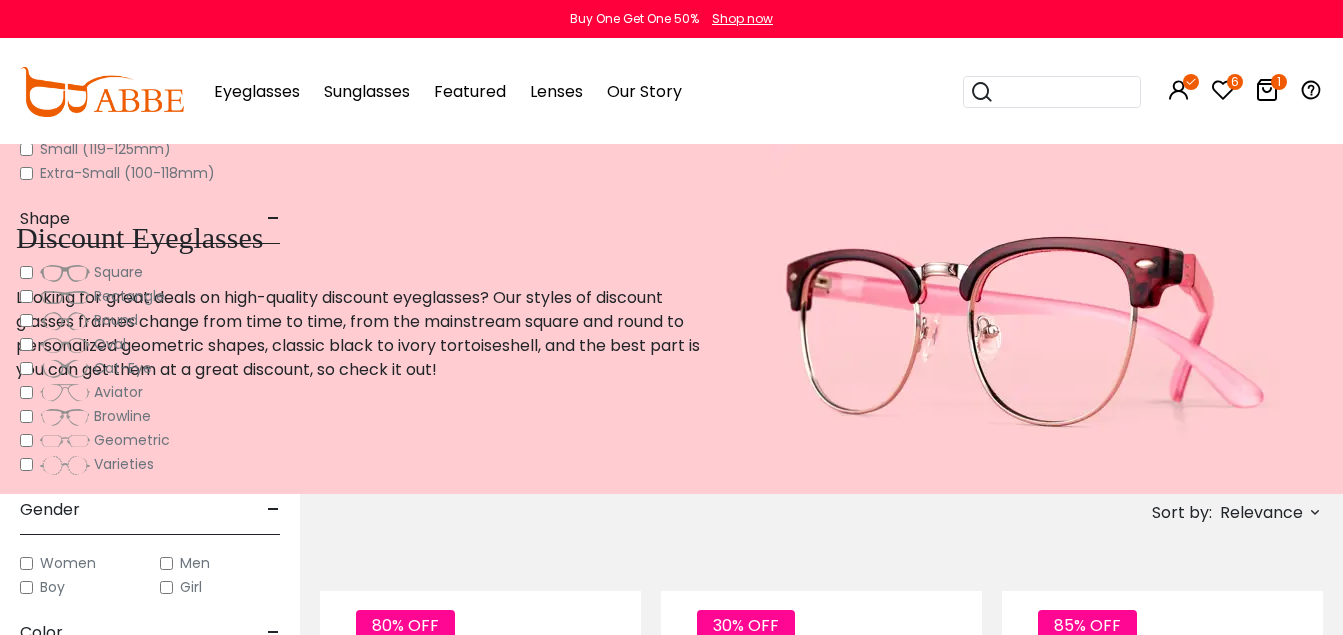 scroll, scrollTop: 6917, scrollLeft: 0, axis: vertical 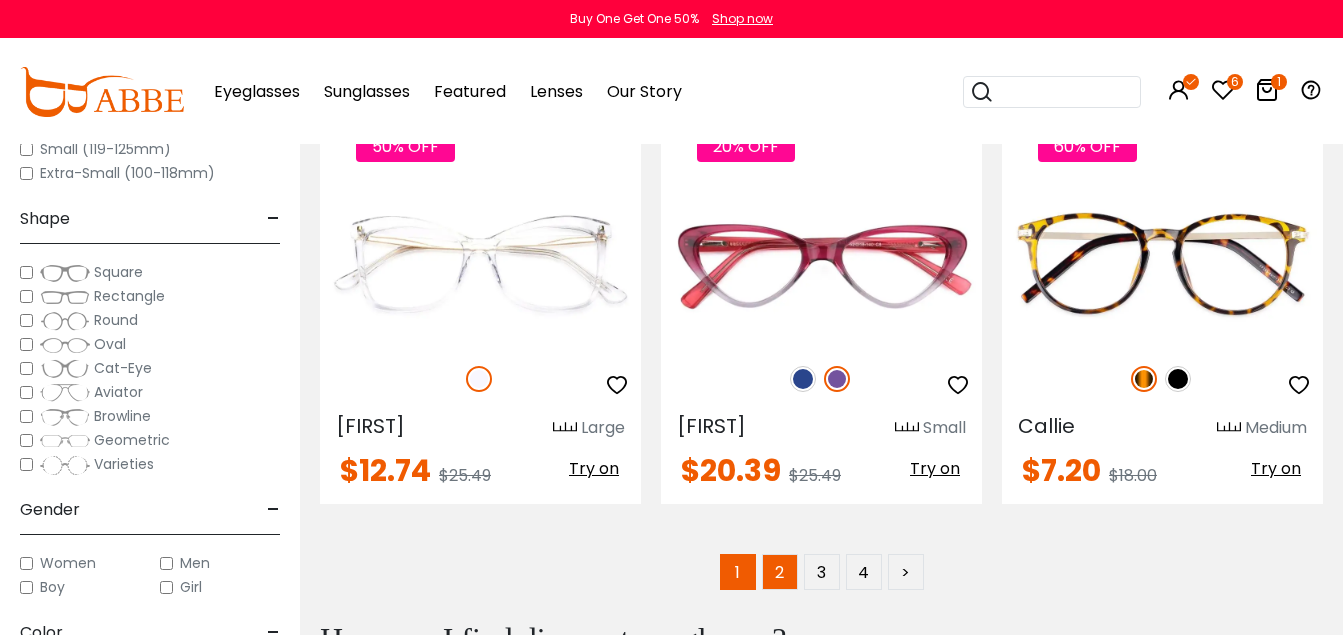 click on "2" at bounding box center [780, 572] 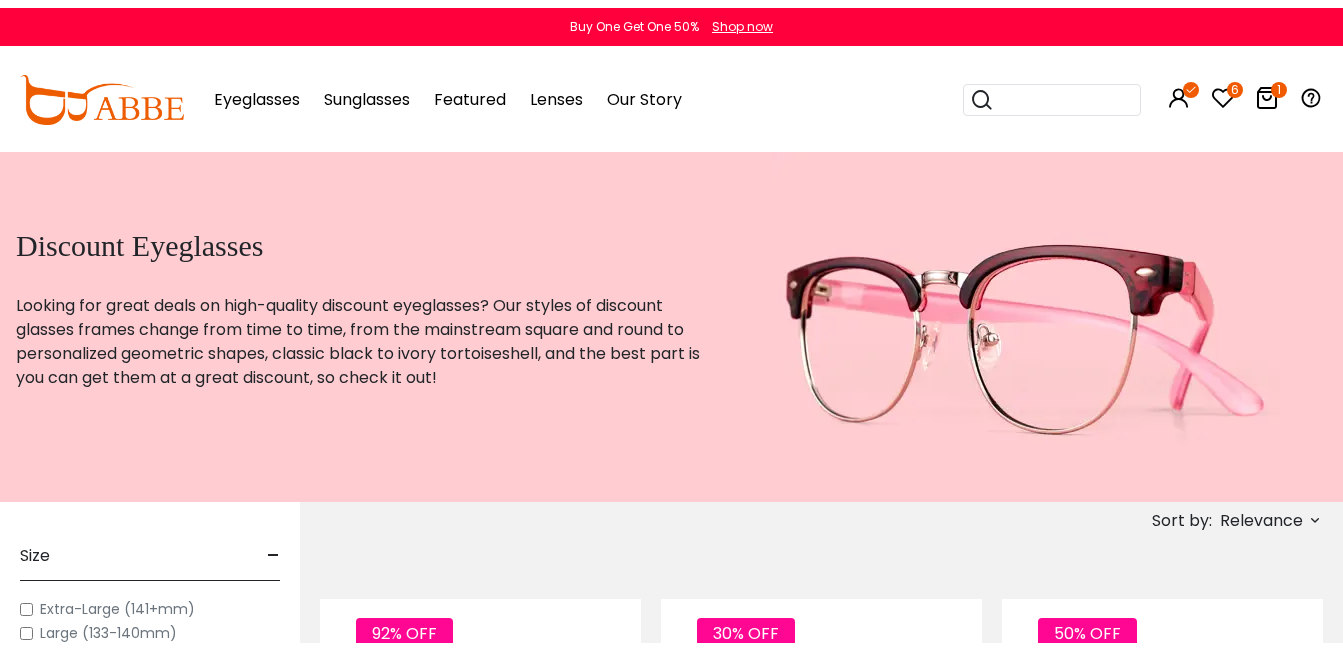 scroll, scrollTop: 0, scrollLeft: 0, axis: both 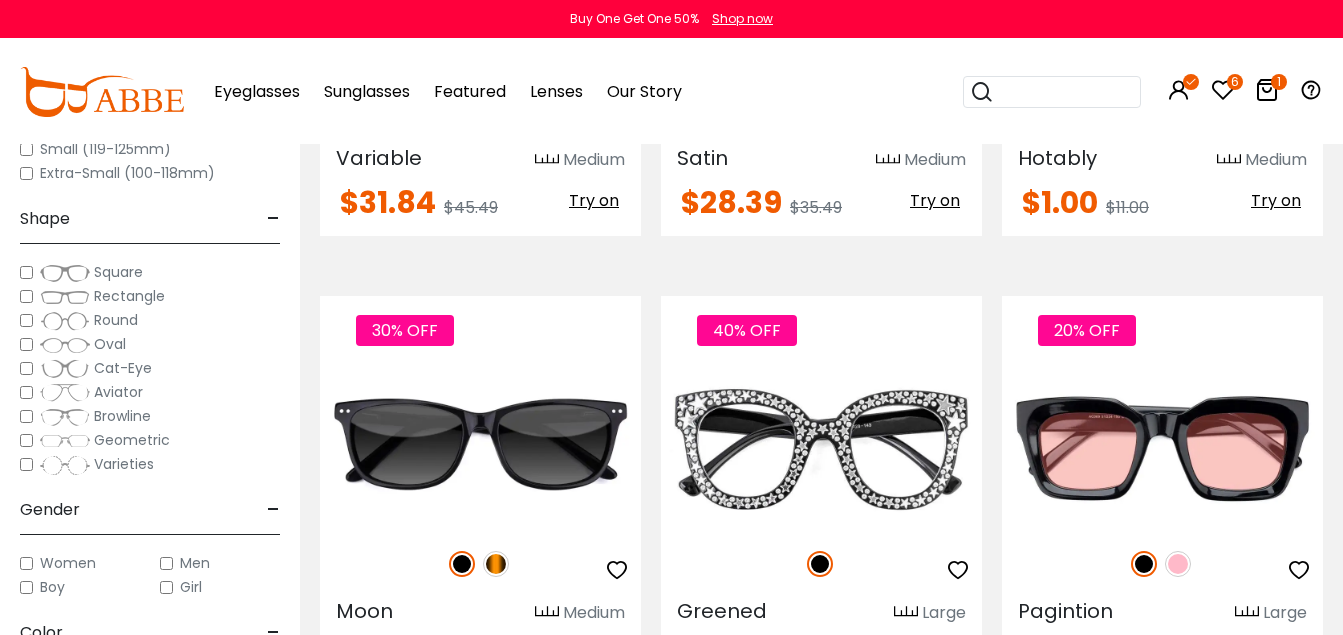 drag, startPoint x: 1351, startPoint y: 49, endPoint x: 1357, endPoint y: 170, distance: 121.14867 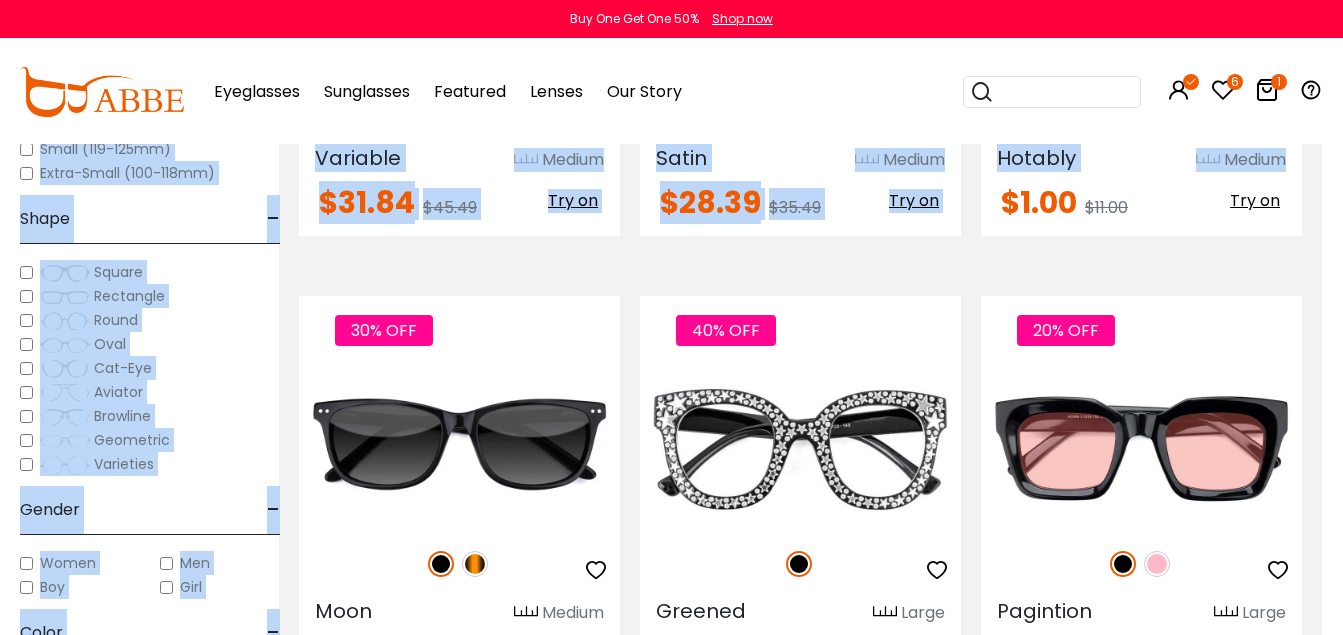 drag, startPoint x: 1342, startPoint y: 123, endPoint x: 1346, endPoint y: 146, distance: 23.345236 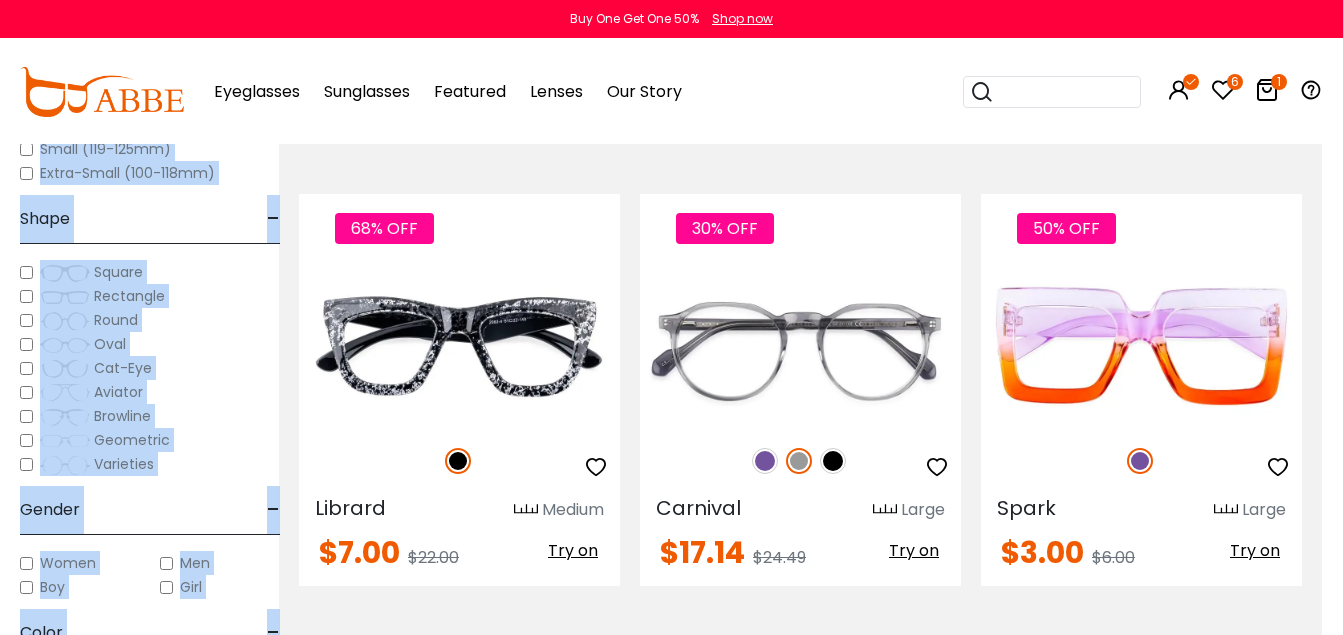 scroll, scrollTop: 1251, scrollLeft: 21, axis: both 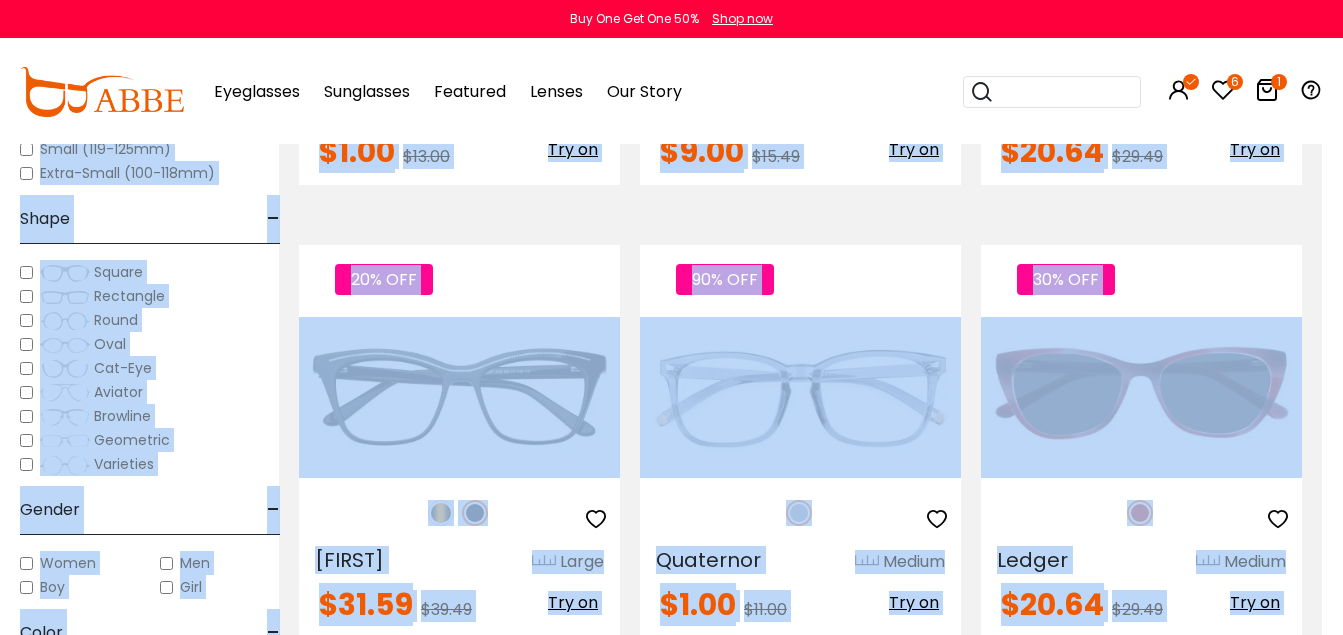 click on "1" at bounding box center (1279, 82) 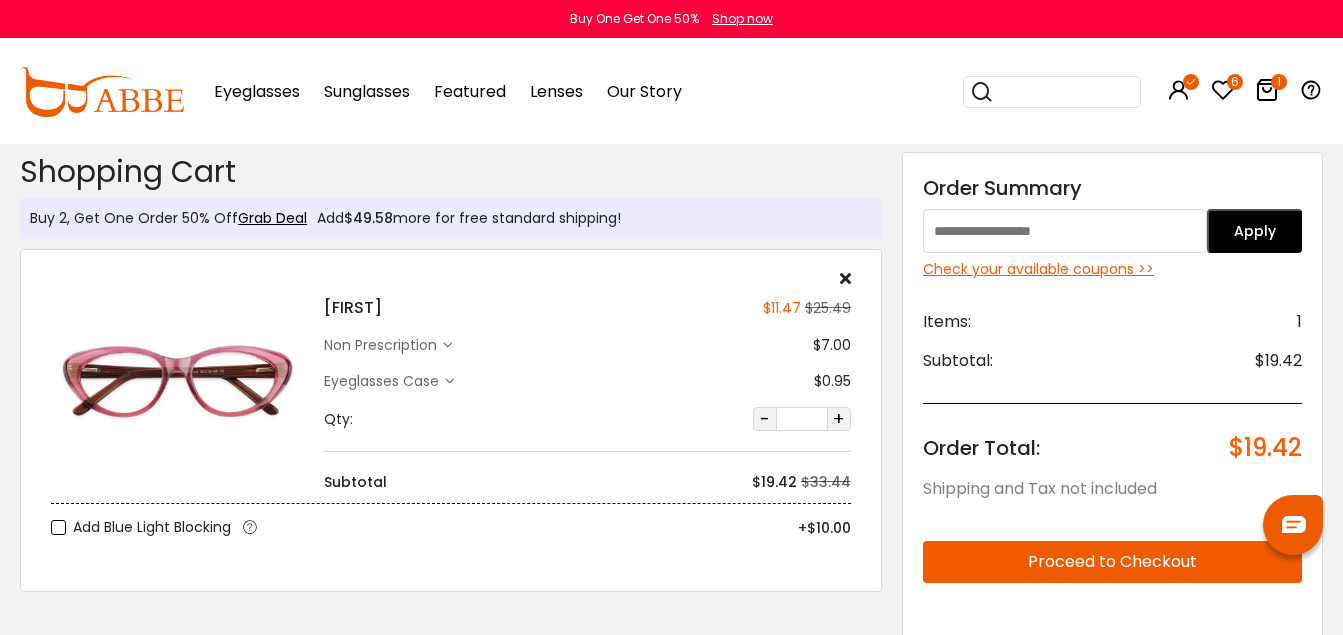 scroll, scrollTop: 0, scrollLeft: 0, axis: both 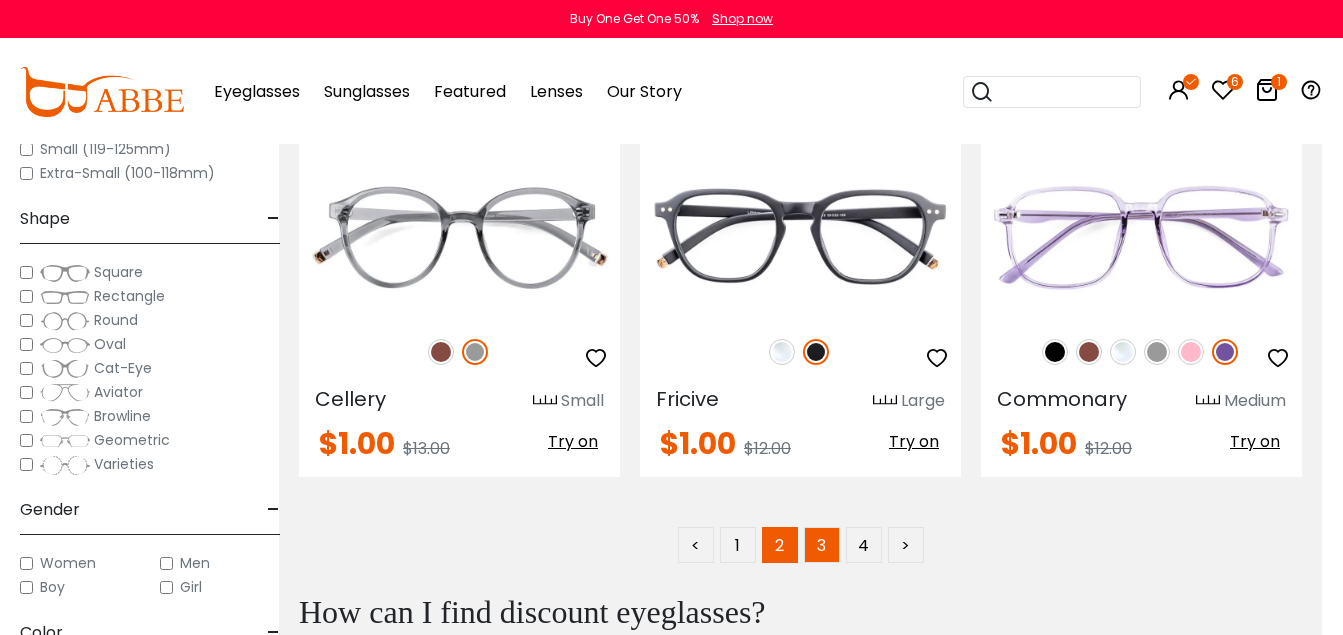 click on "3" at bounding box center [822, 545] 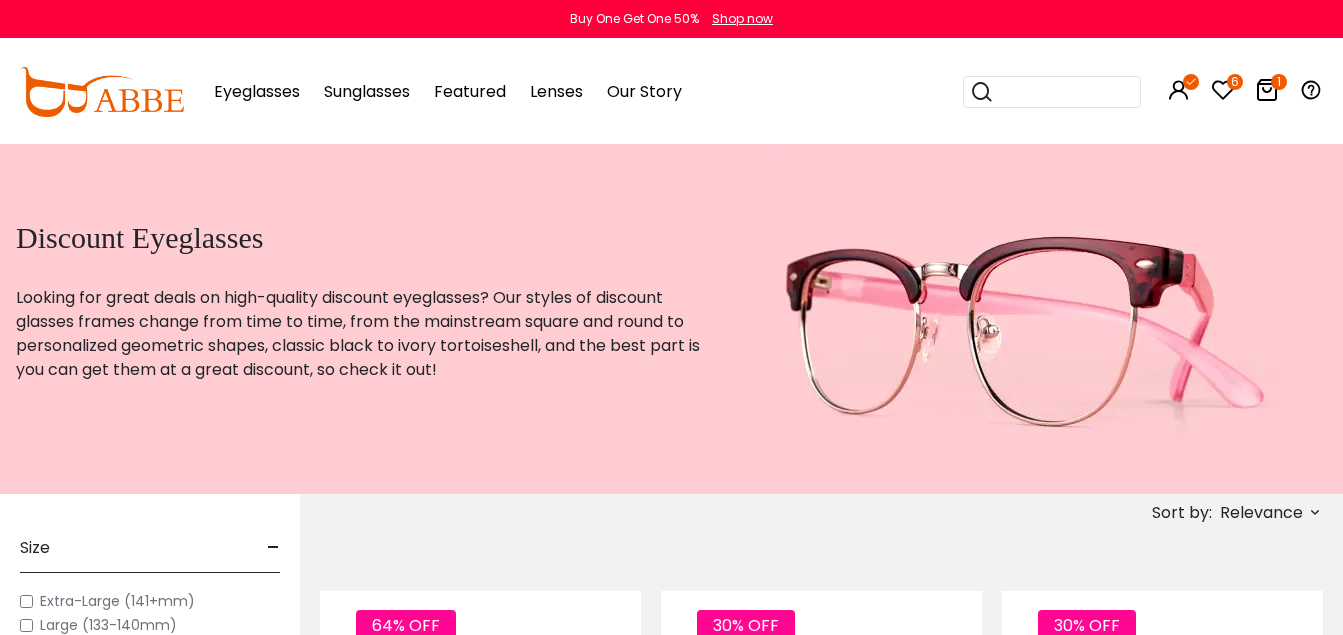 scroll, scrollTop: 0, scrollLeft: 0, axis: both 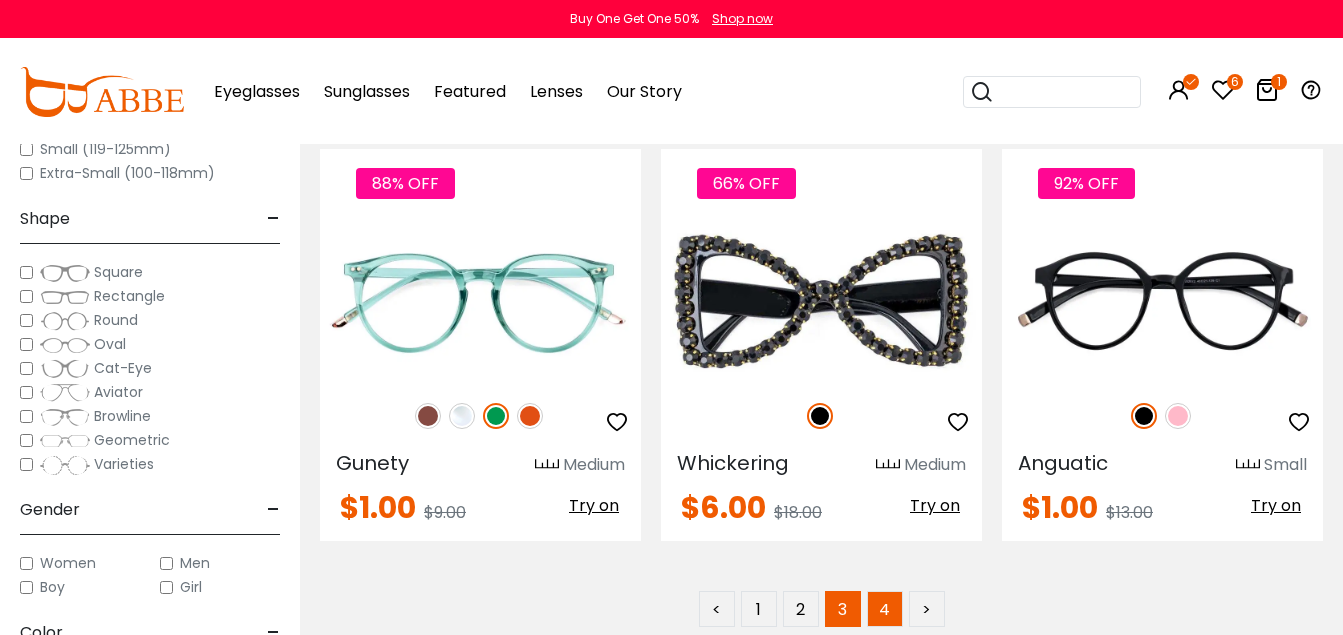 click on "4" at bounding box center (885, 609) 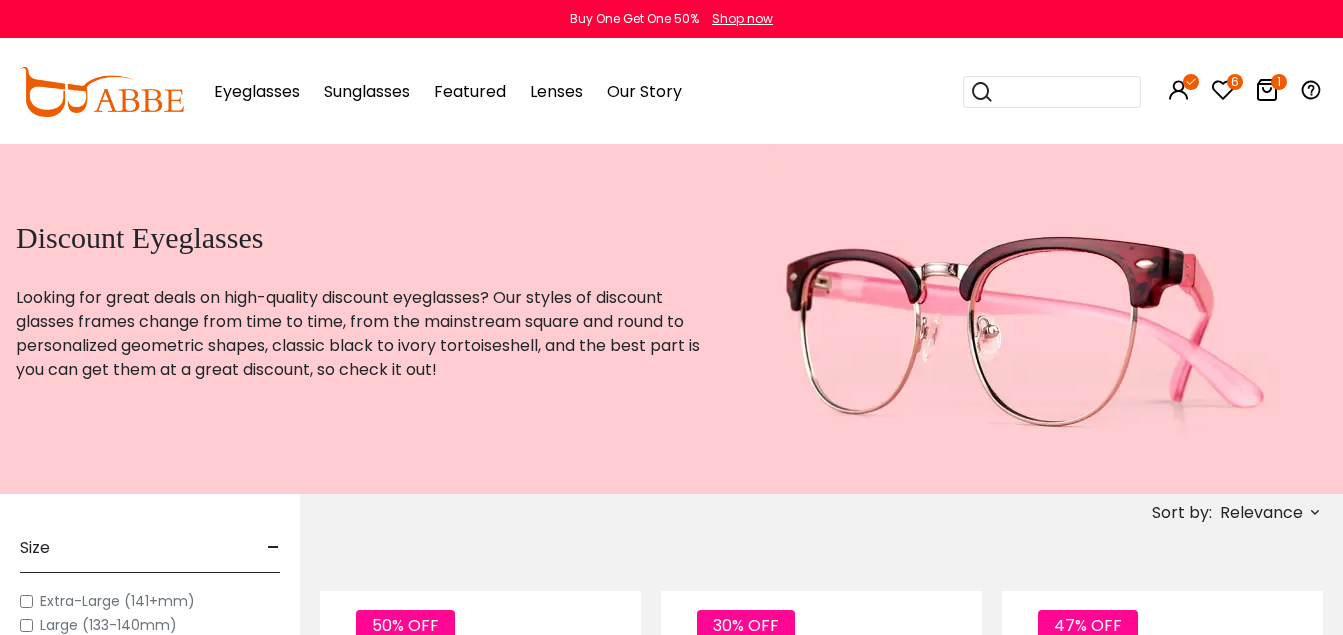 scroll, scrollTop: 0, scrollLeft: 0, axis: both 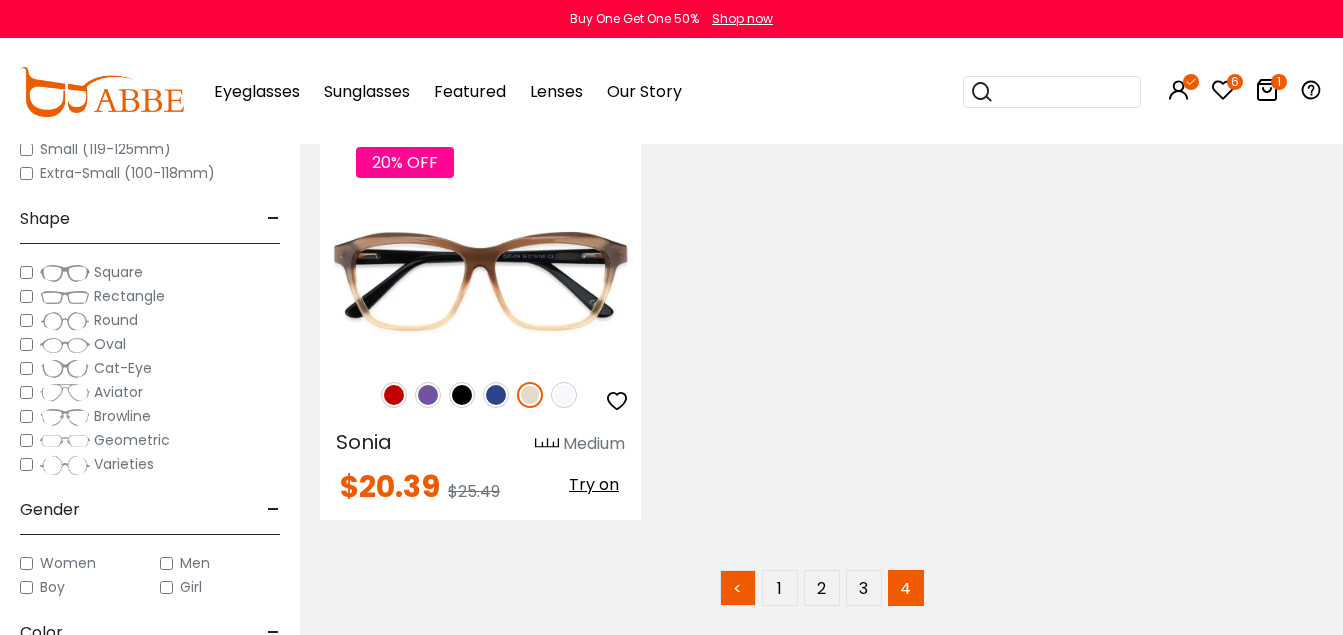 click on "<" at bounding box center (738, 588) 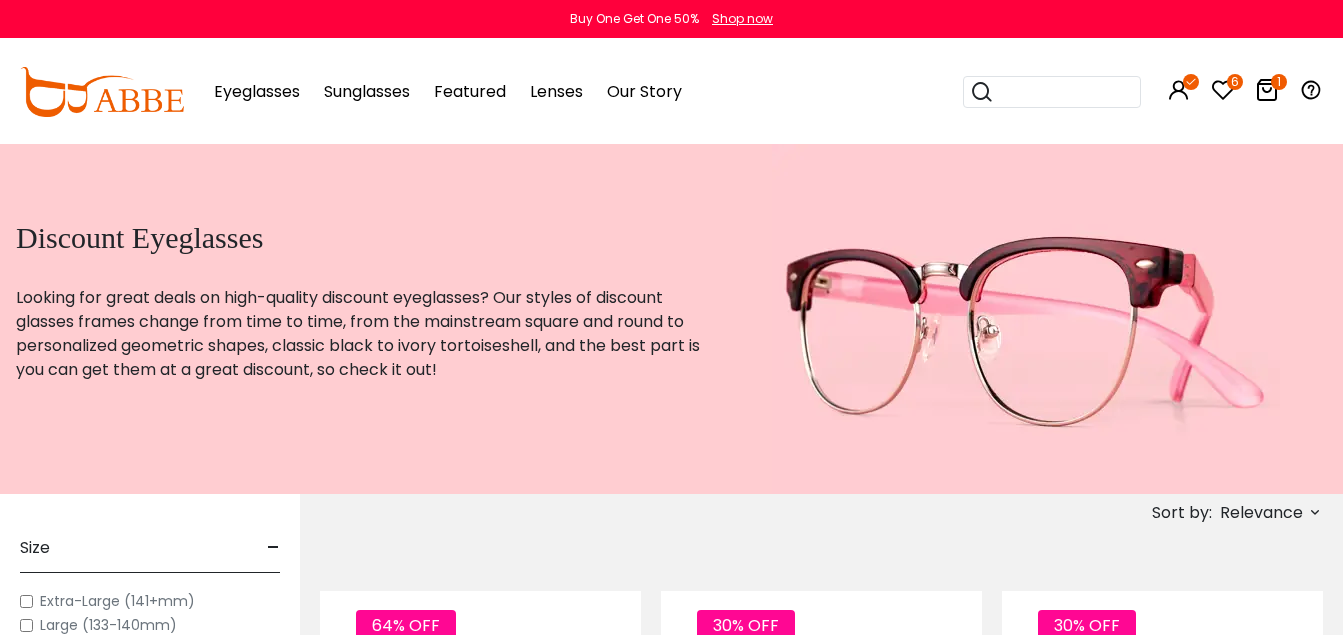 scroll, scrollTop: 0, scrollLeft: 0, axis: both 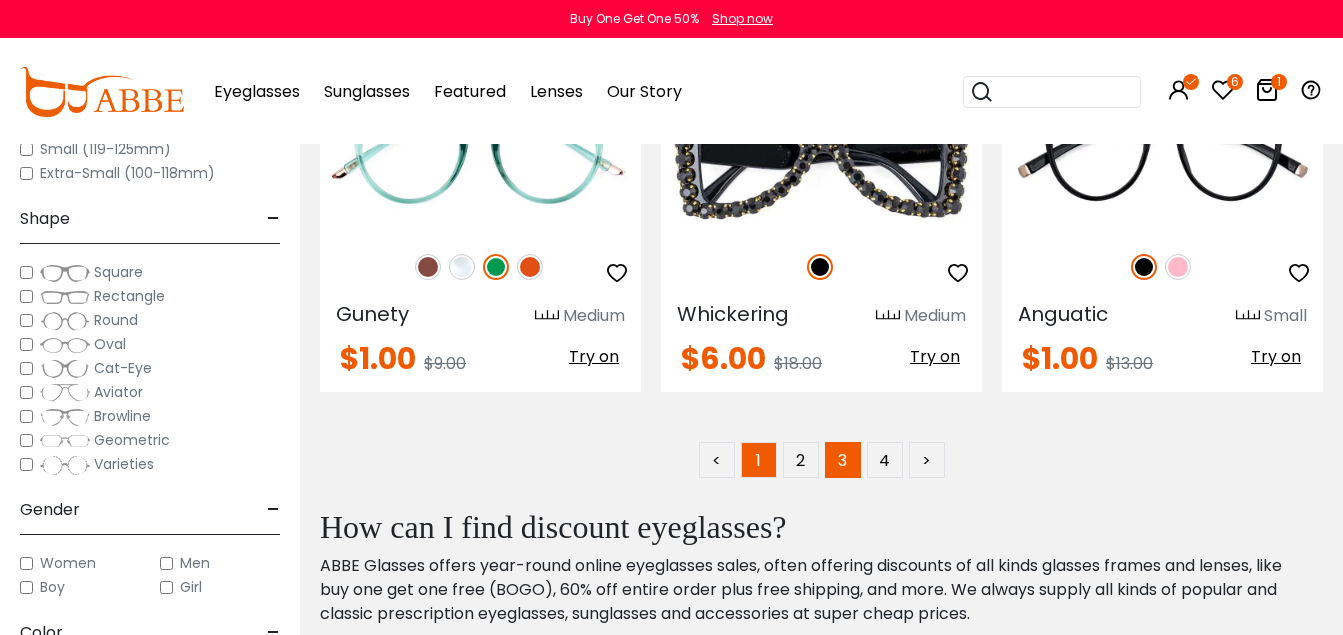 click on "1" at bounding box center [759, 460] 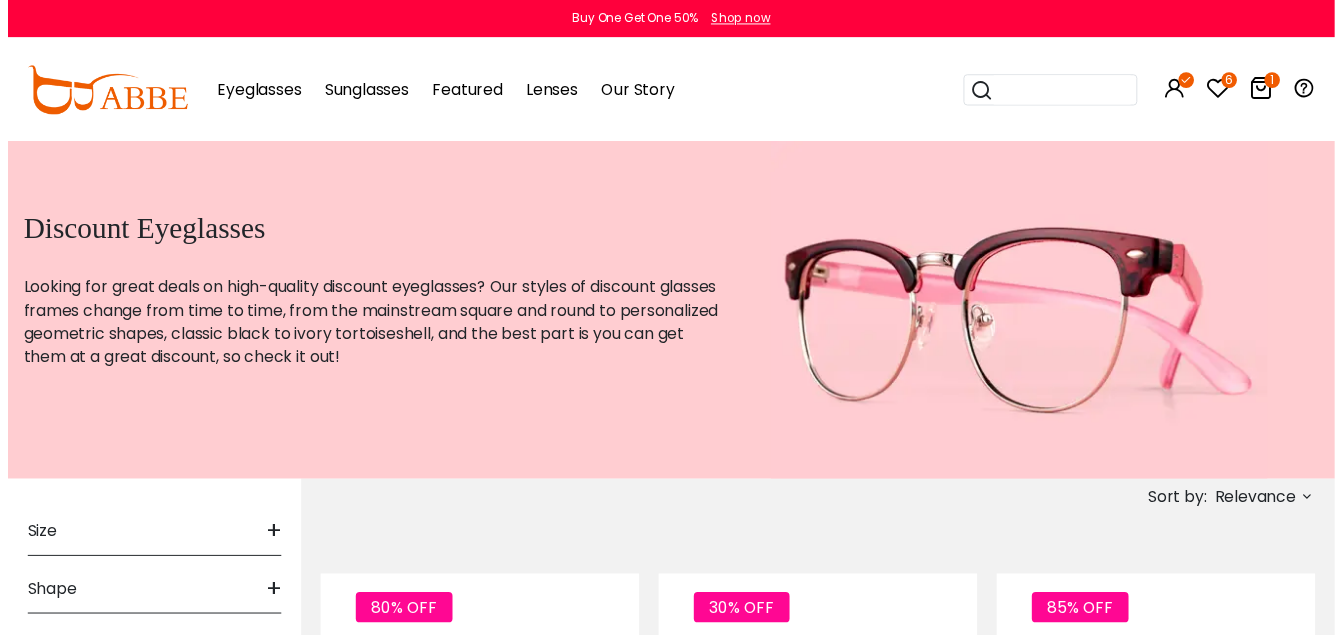 scroll, scrollTop: 0, scrollLeft: 0, axis: both 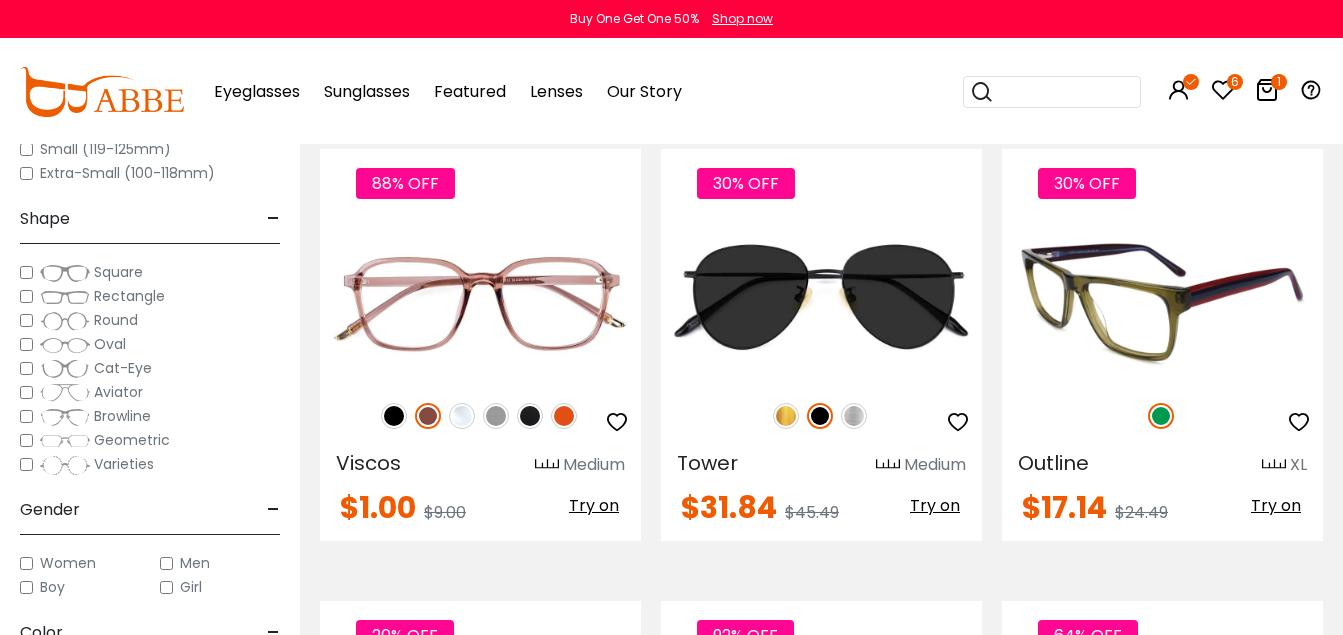 click at bounding box center (1299, 422) 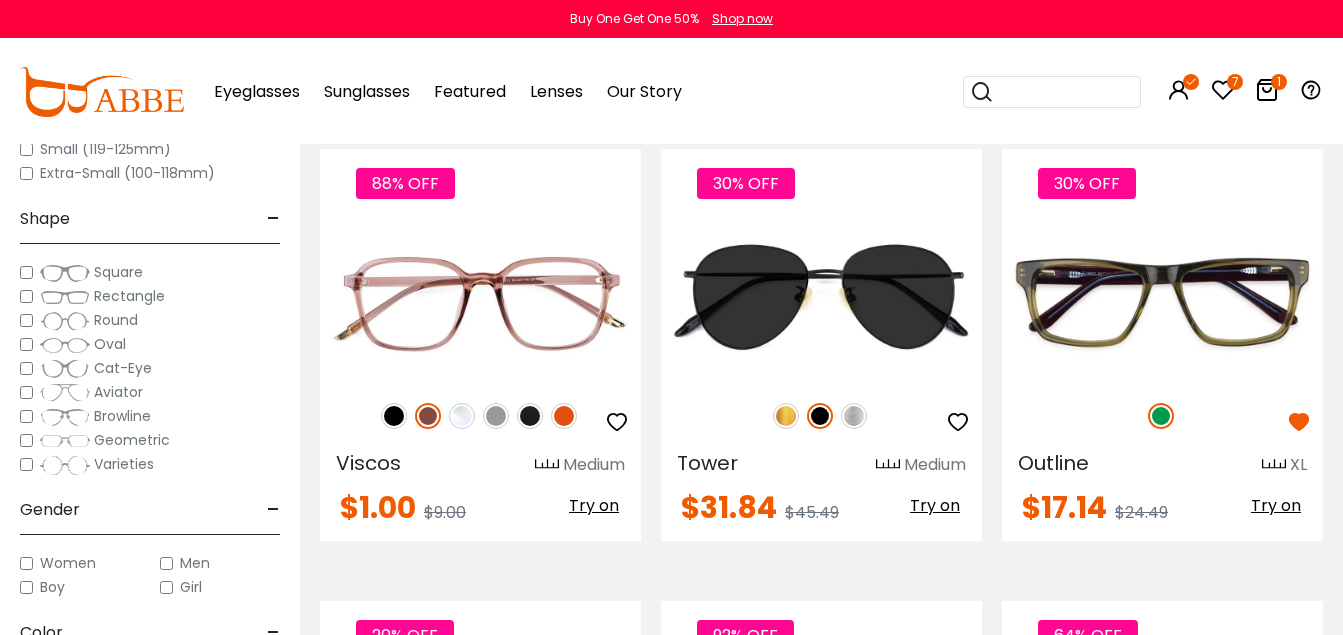 scroll, scrollTop: 4881, scrollLeft: 0, axis: vertical 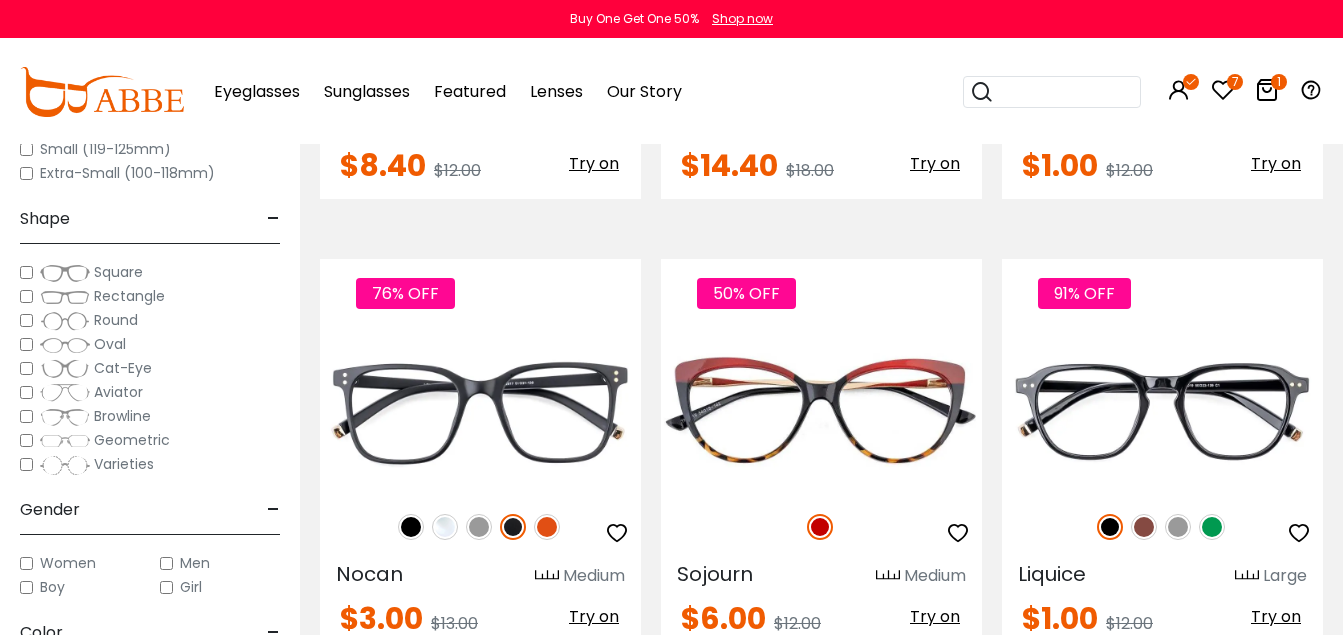 click on "7" at bounding box center (1235, 82) 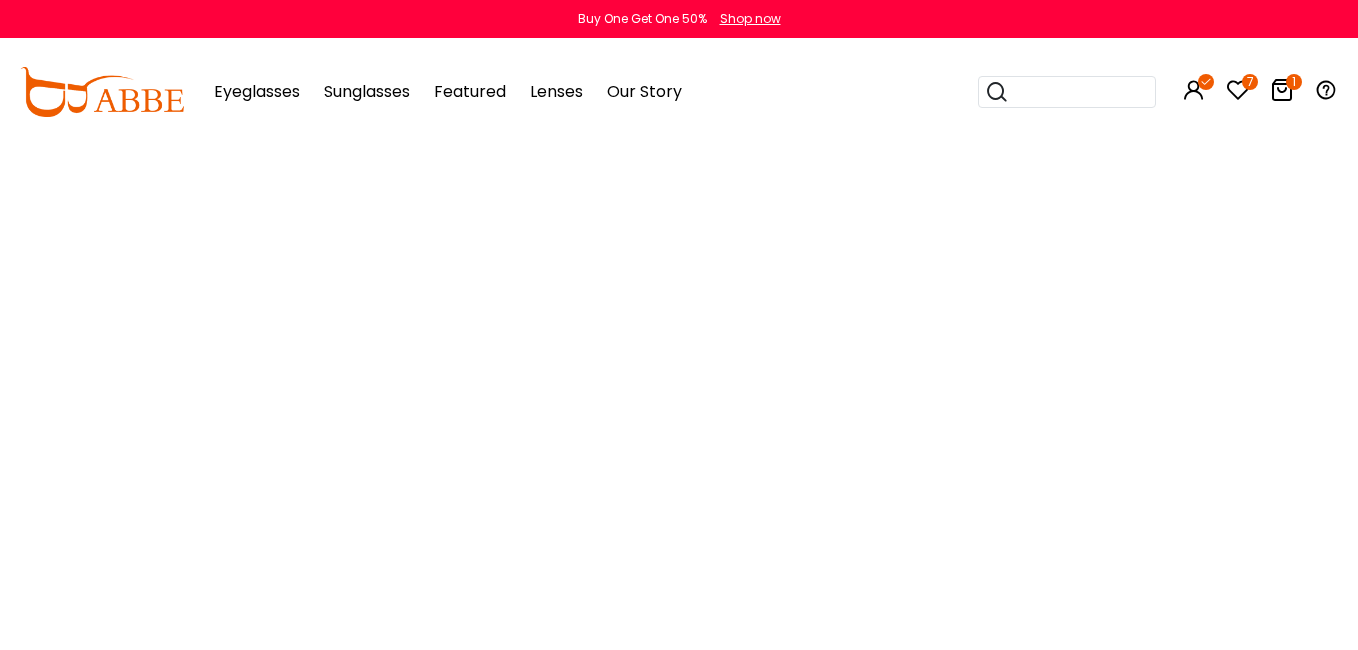 scroll, scrollTop: 0, scrollLeft: 0, axis: both 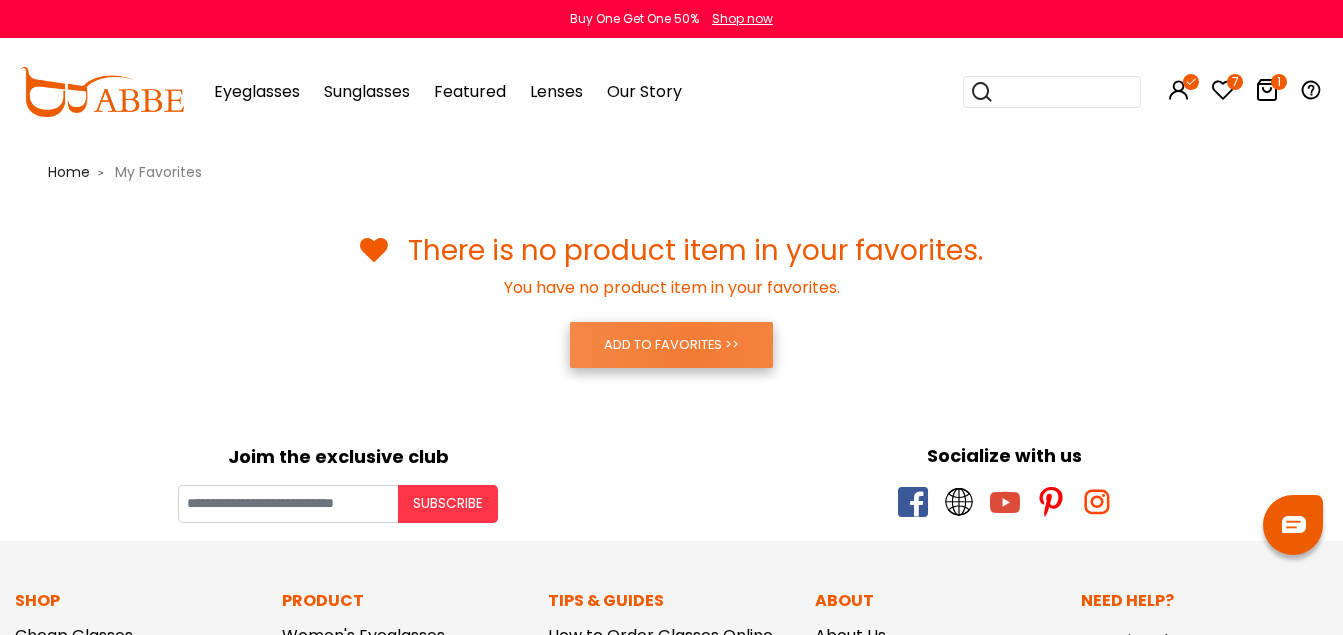 click on "ADD TO FAVORITES >>" at bounding box center (671, 345) 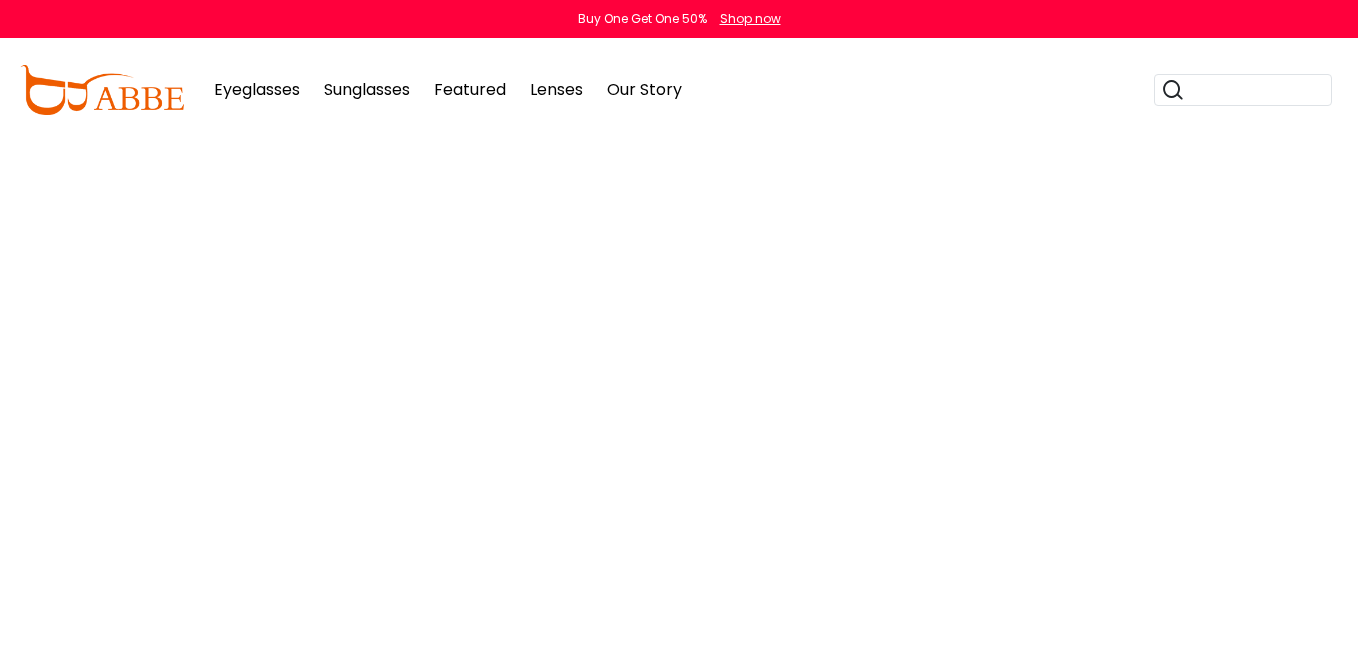 scroll, scrollTop: 0, scrollLeft: 0, axis: both 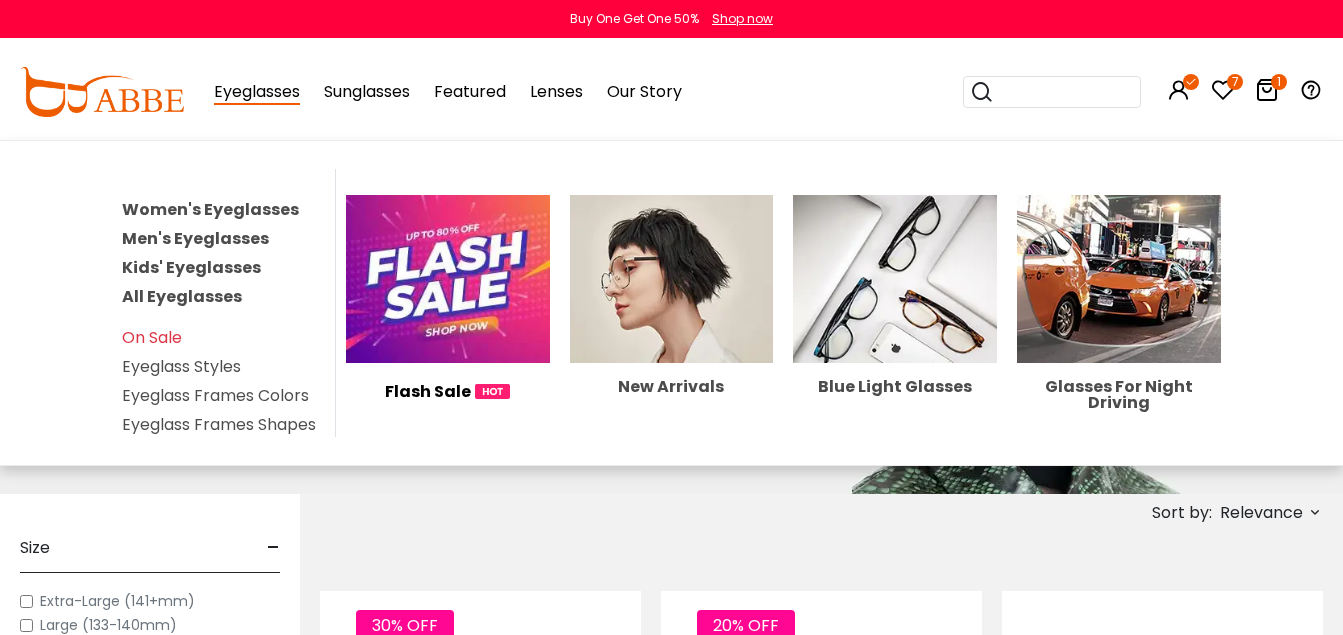 click on "Eyeglass Styles" at bounding box center (181, 366) 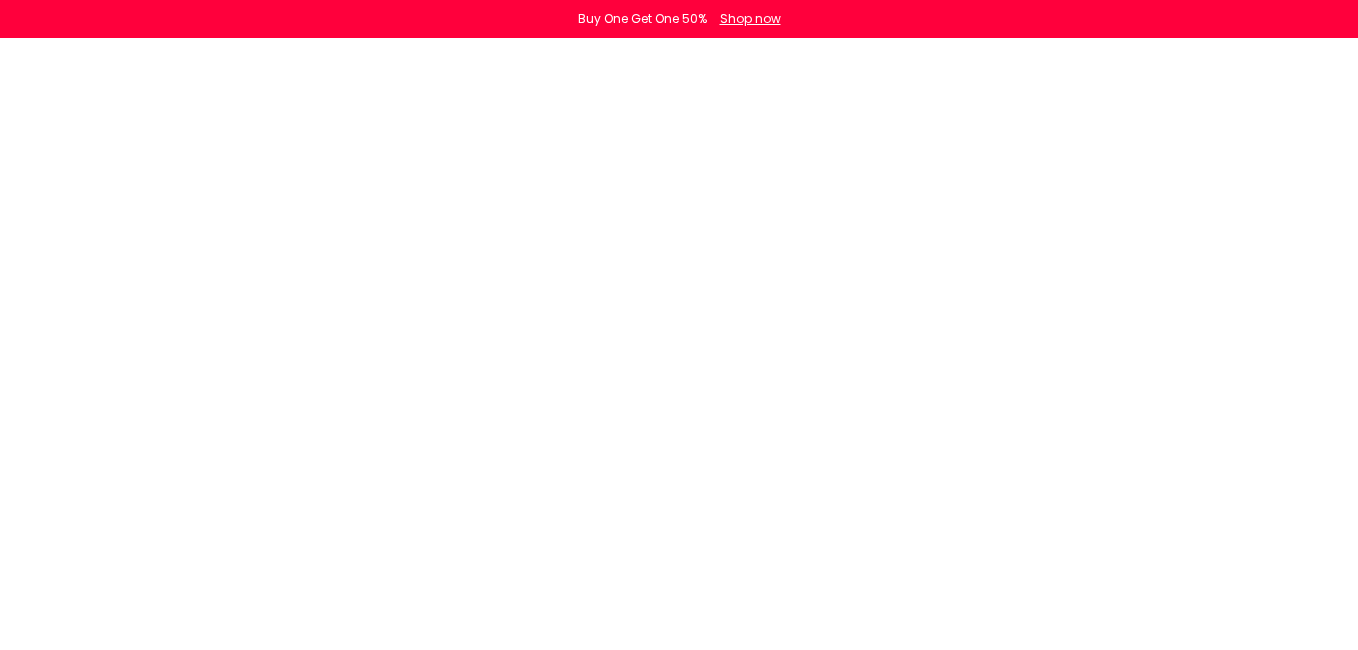 scroll, scrollTop: 0, scrollLeft: 0, axis: both 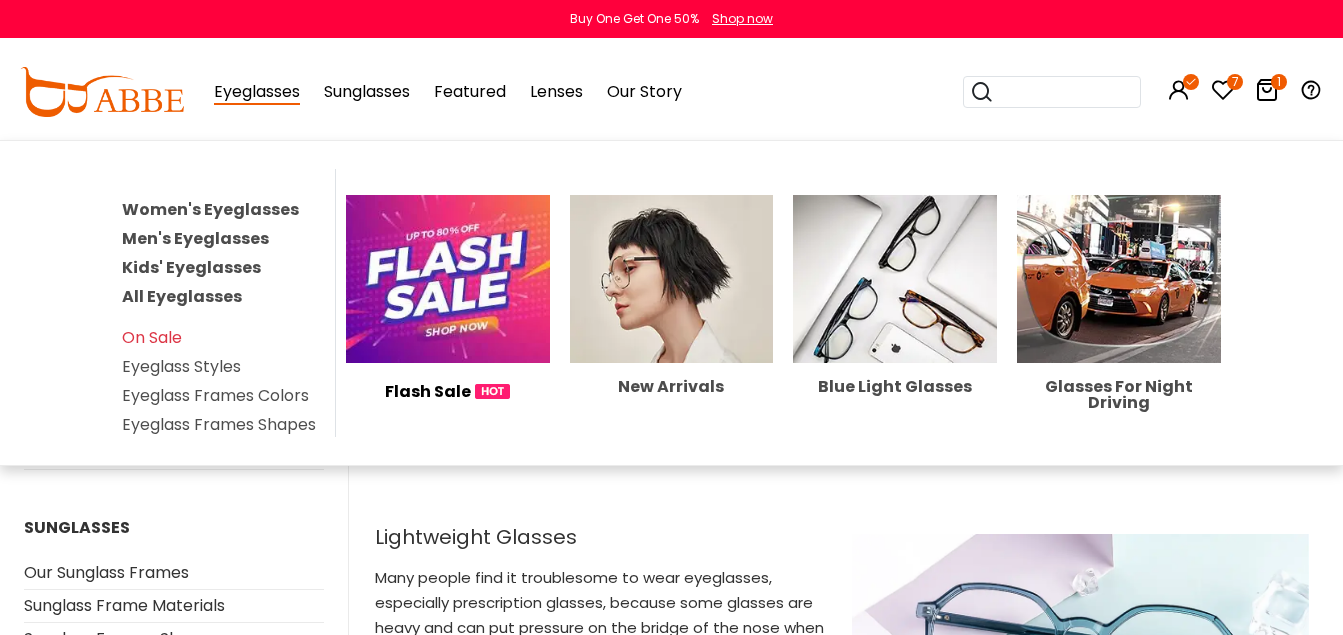 click at bounding box center [672, 279] 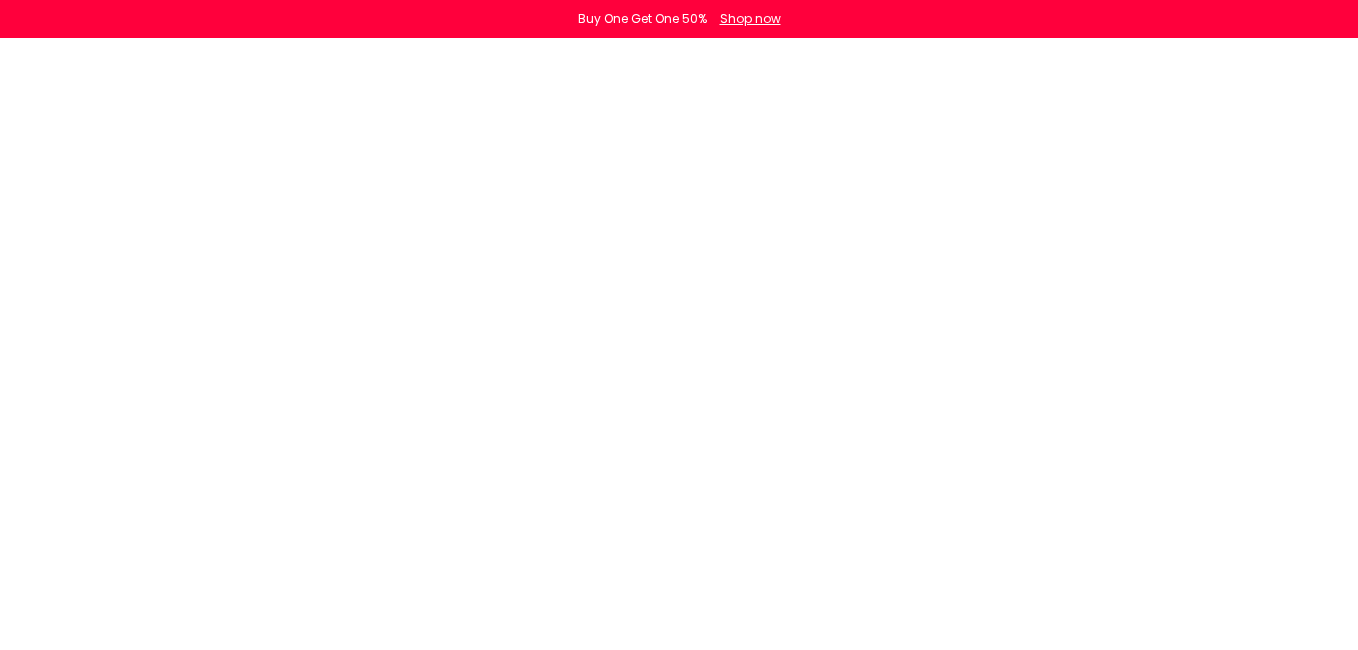 scroll, scrollTop: 0, scrollLeft: 0, axis: both 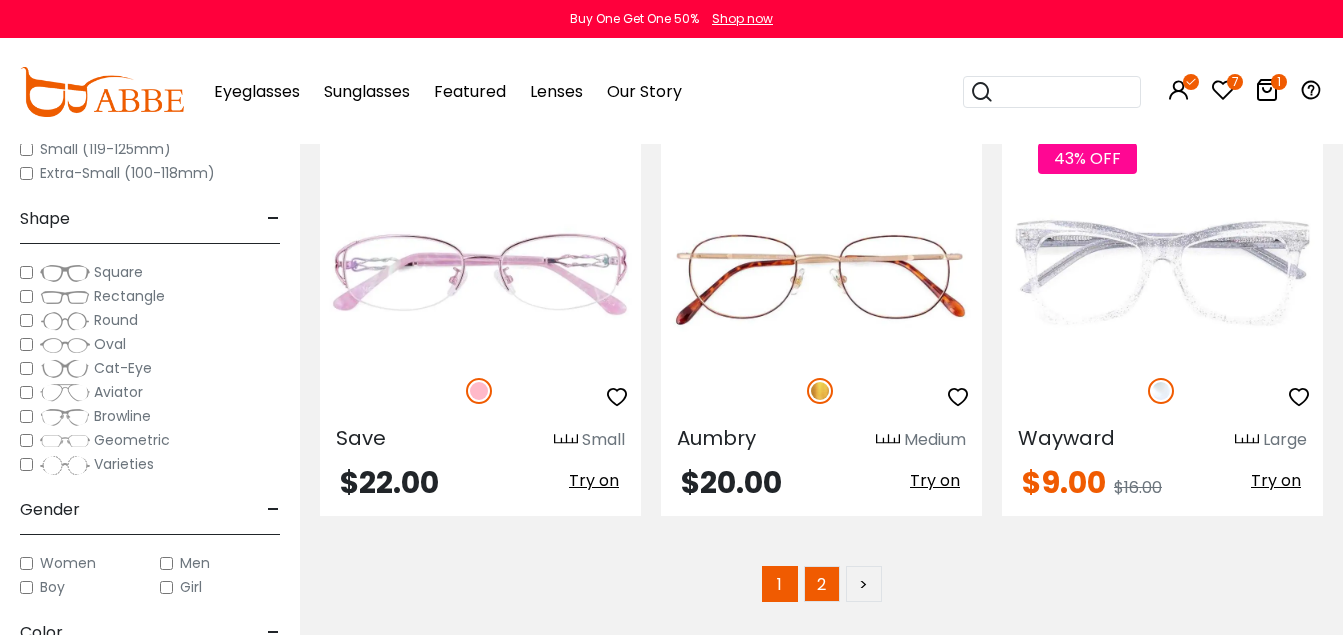 click on "2" at bounding box center [822, 584] 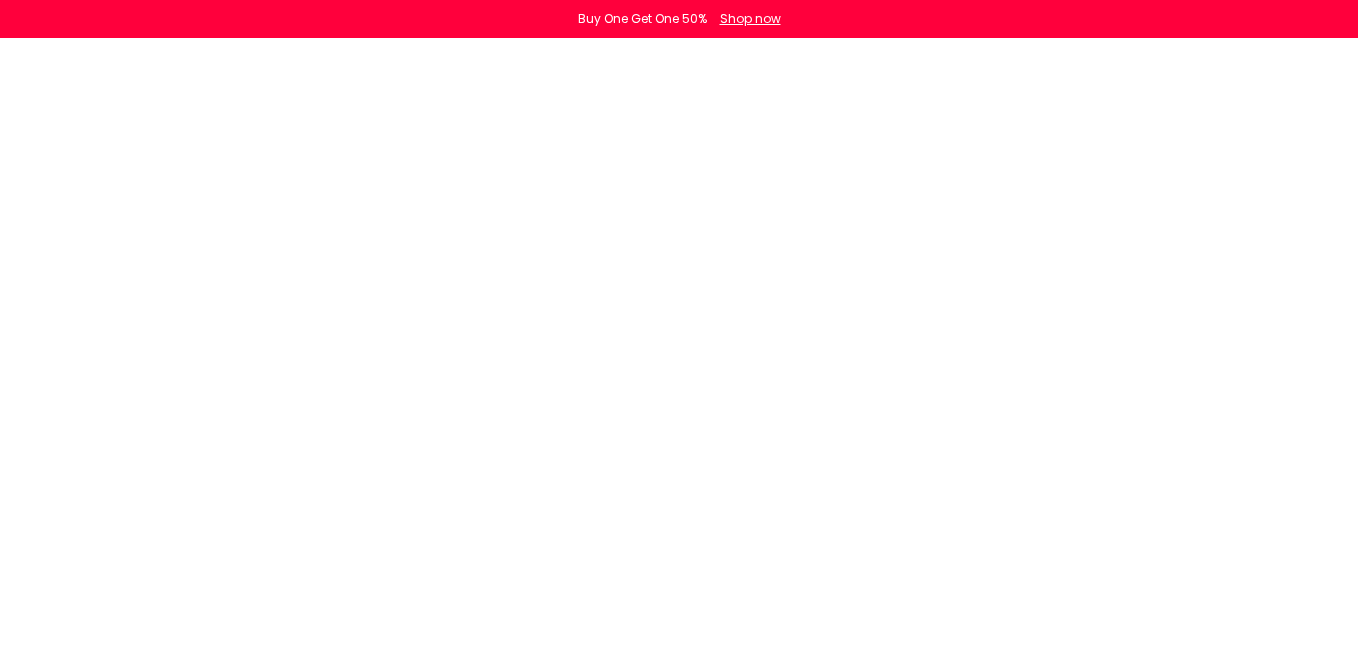 scroll, scrollTop: 0, scrollLeft: 0, axis: both 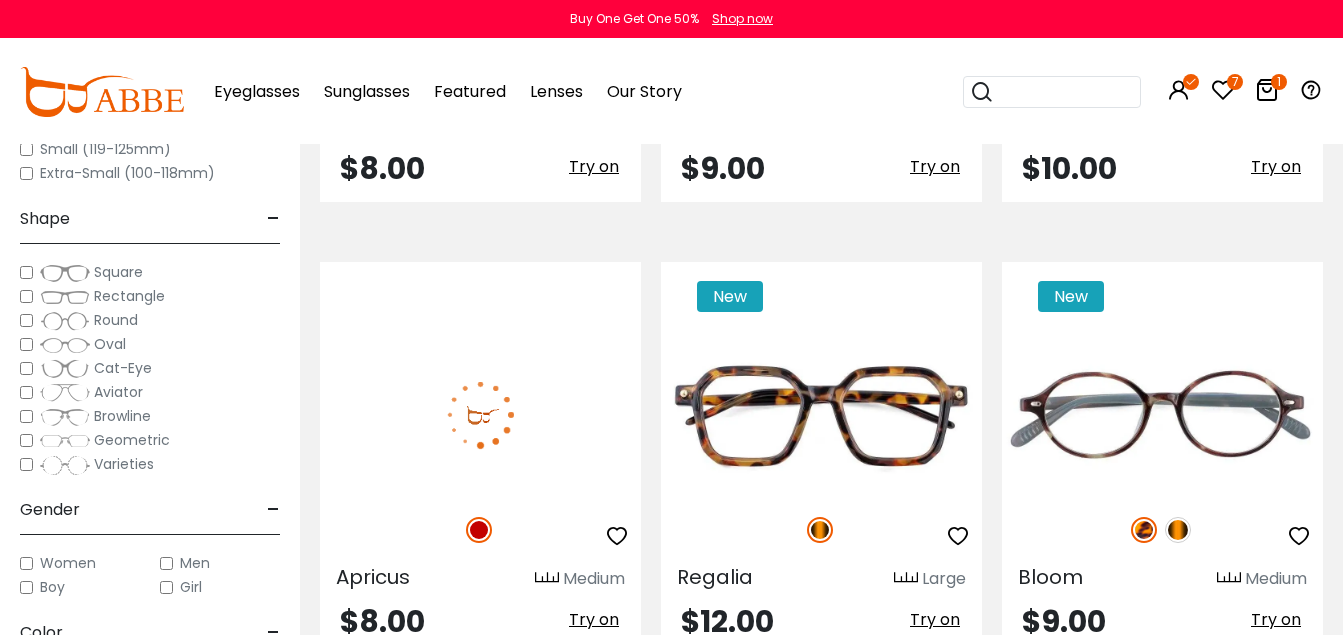click at bounding box center [480, 414] 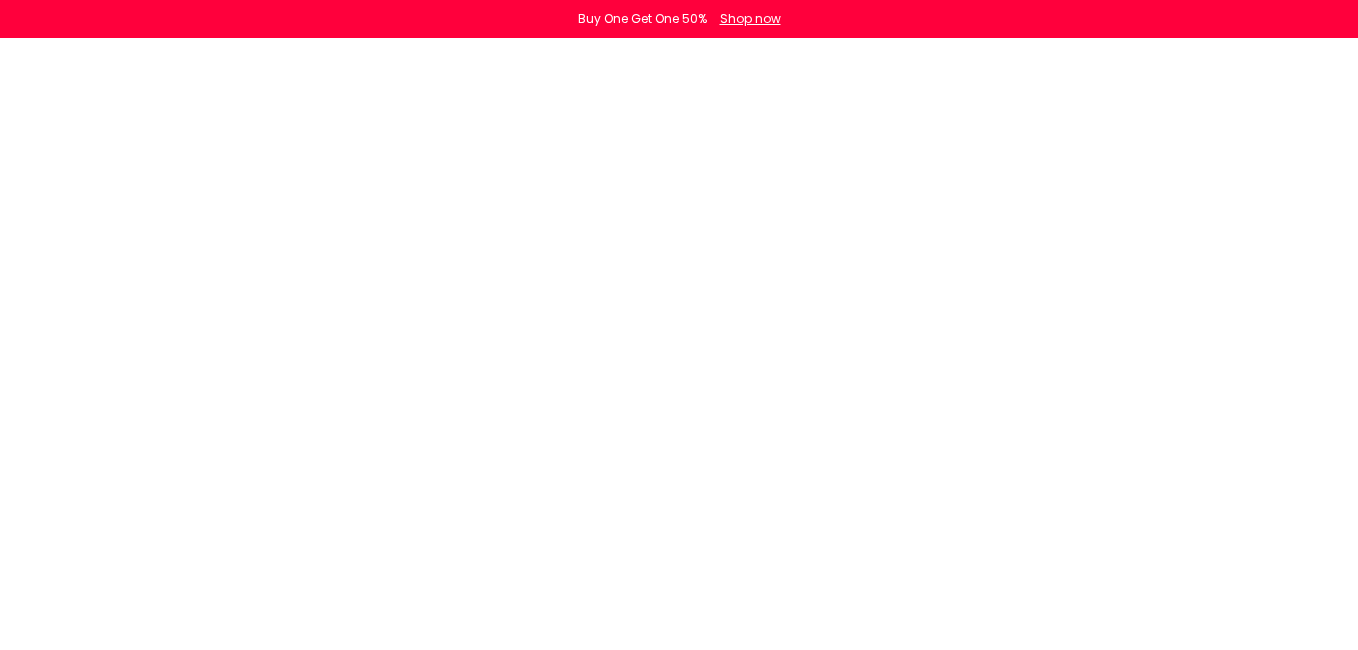 scroll, scrollTop: 0, scrollLeft: 0, axis: both 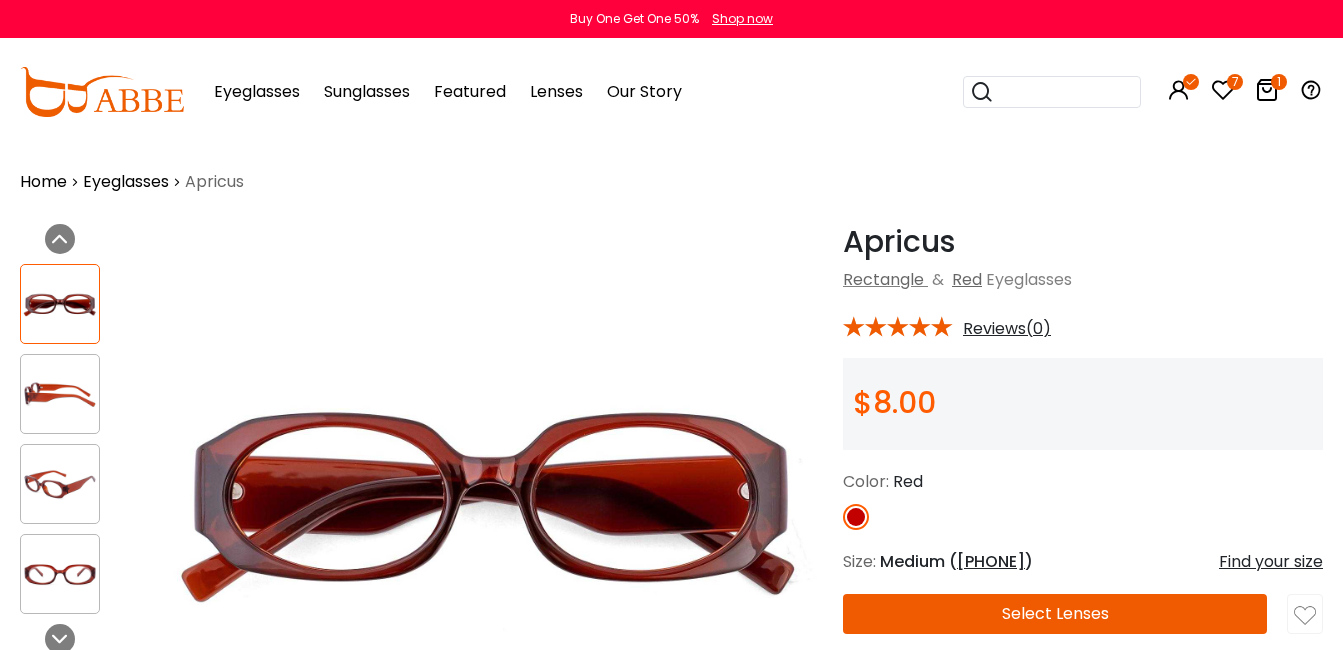 click at bounding box center [490, 501] 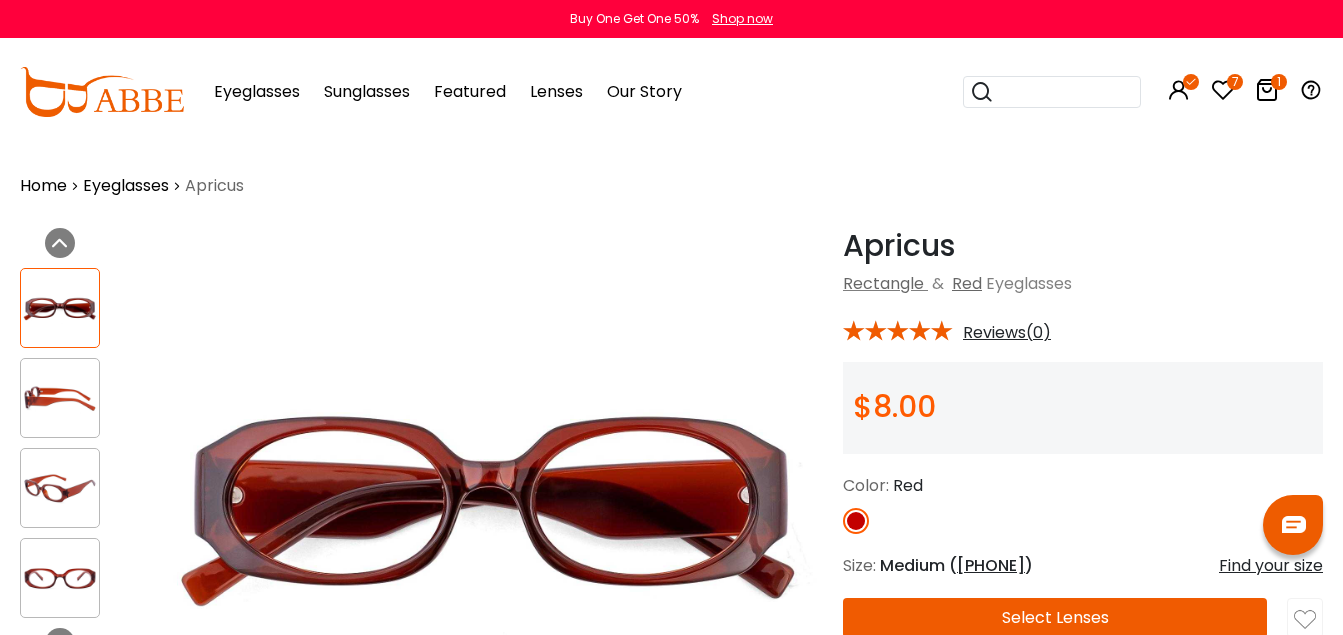 click on "Select Lenses" at bounding box center [1055, 618] 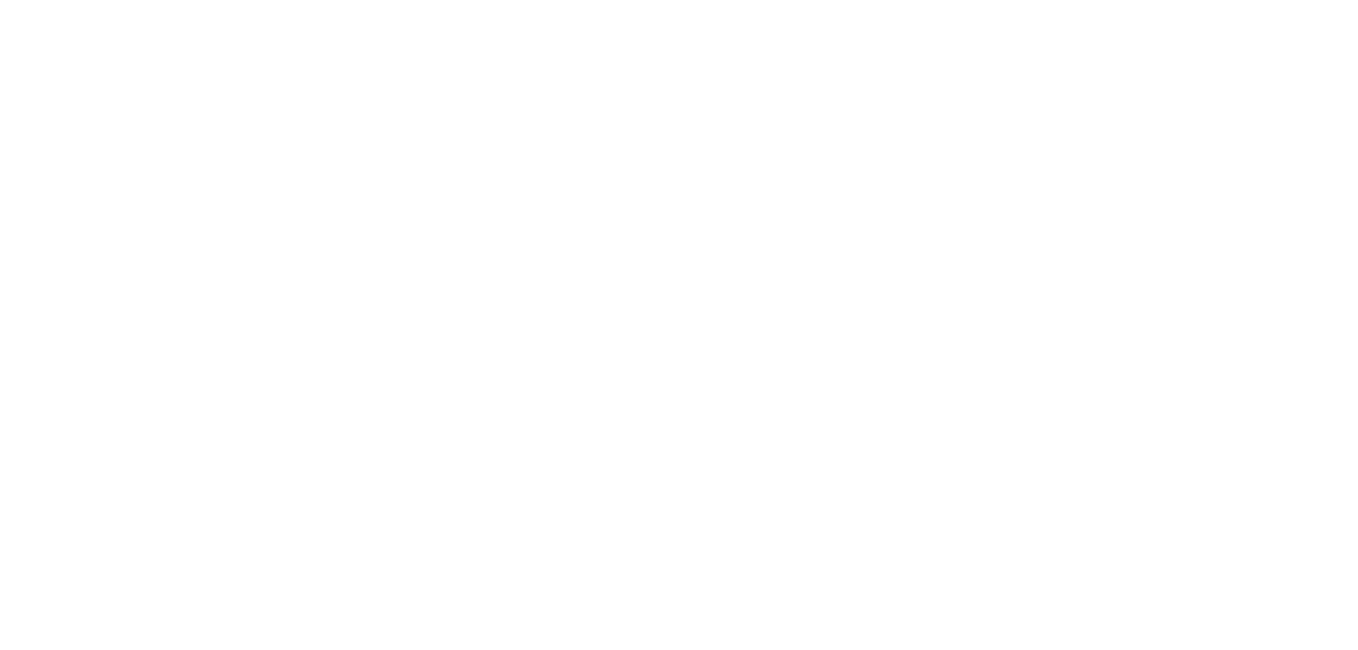 scroll, scrollTop: 0, scrollLeft: 0, axis: both 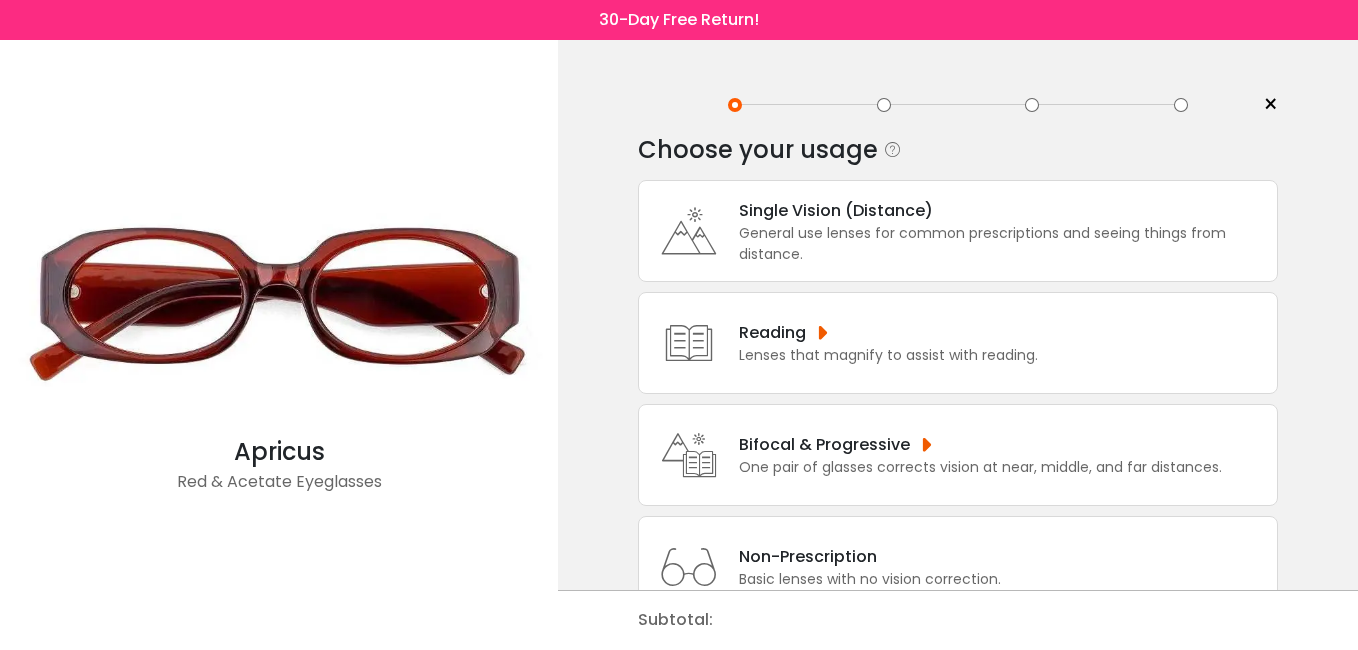 click on "Non-Prescription" at bounding box center [870, 556] 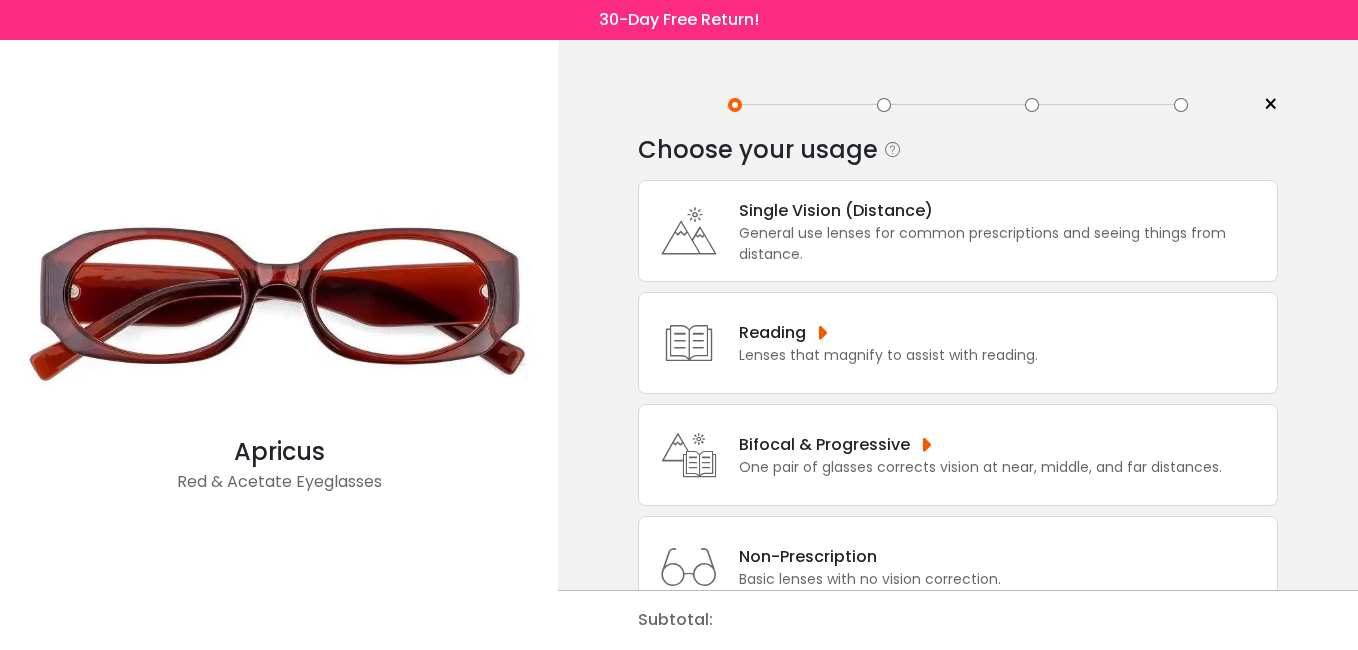 click on "Reading" at bounding box center [888, 332] 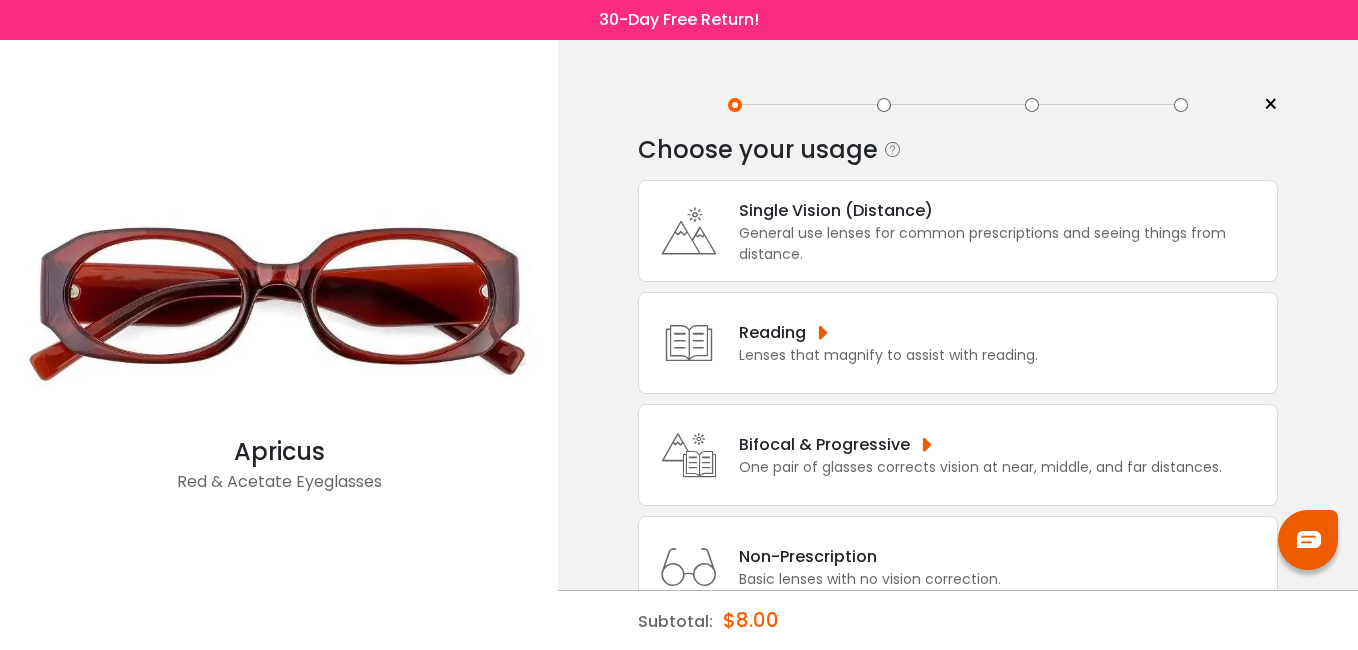 click on "Reading" at bounding box center [888, 332] 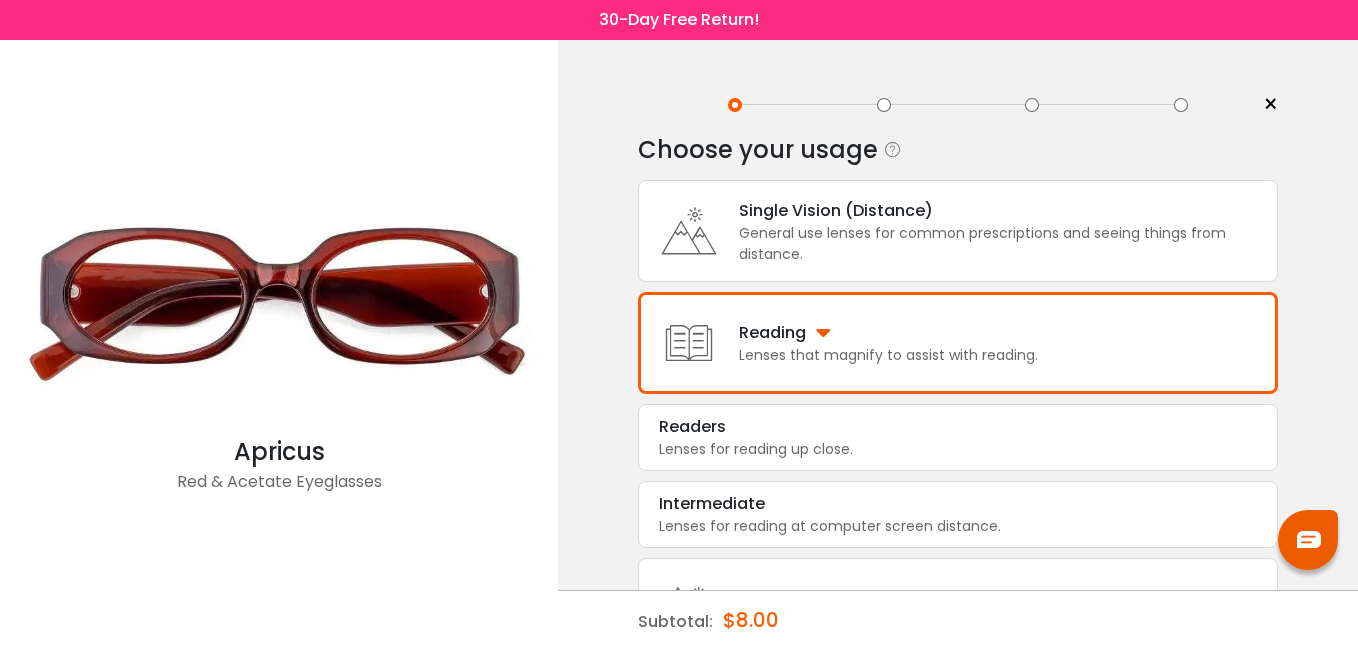click on "Reading" at bounding box center (888, 332) 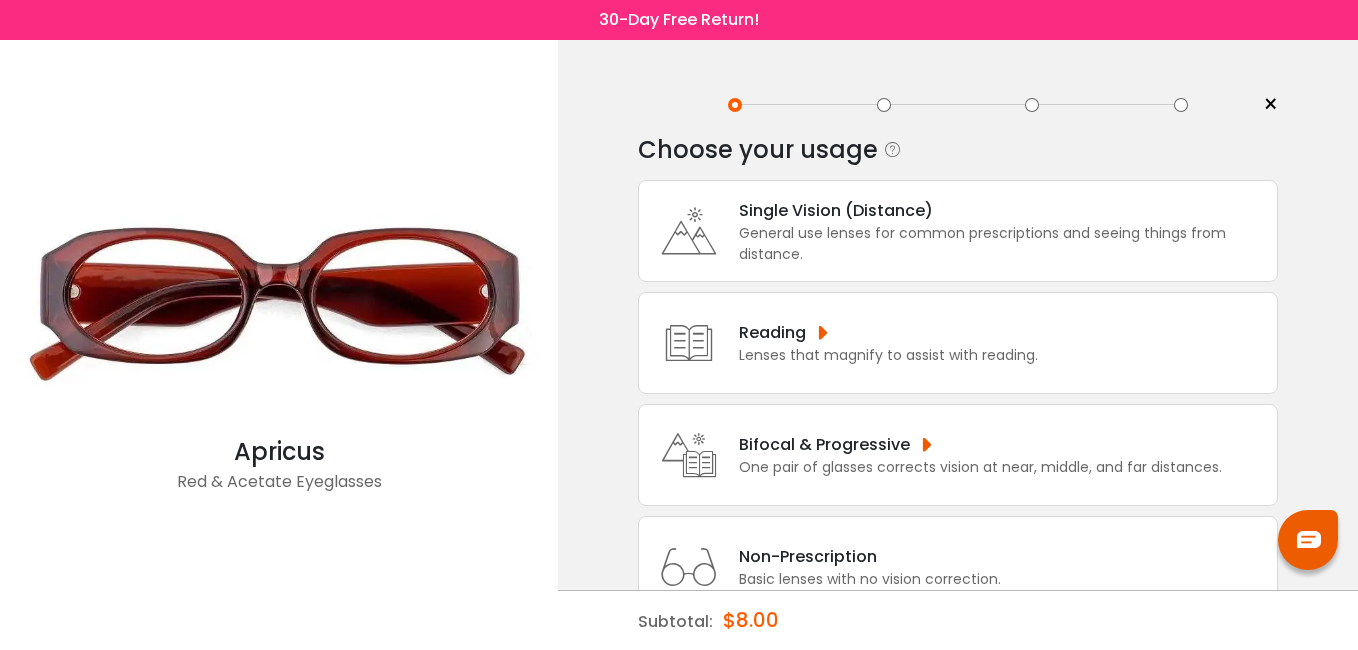 click on "Reading" at bounding box center [888, 332] 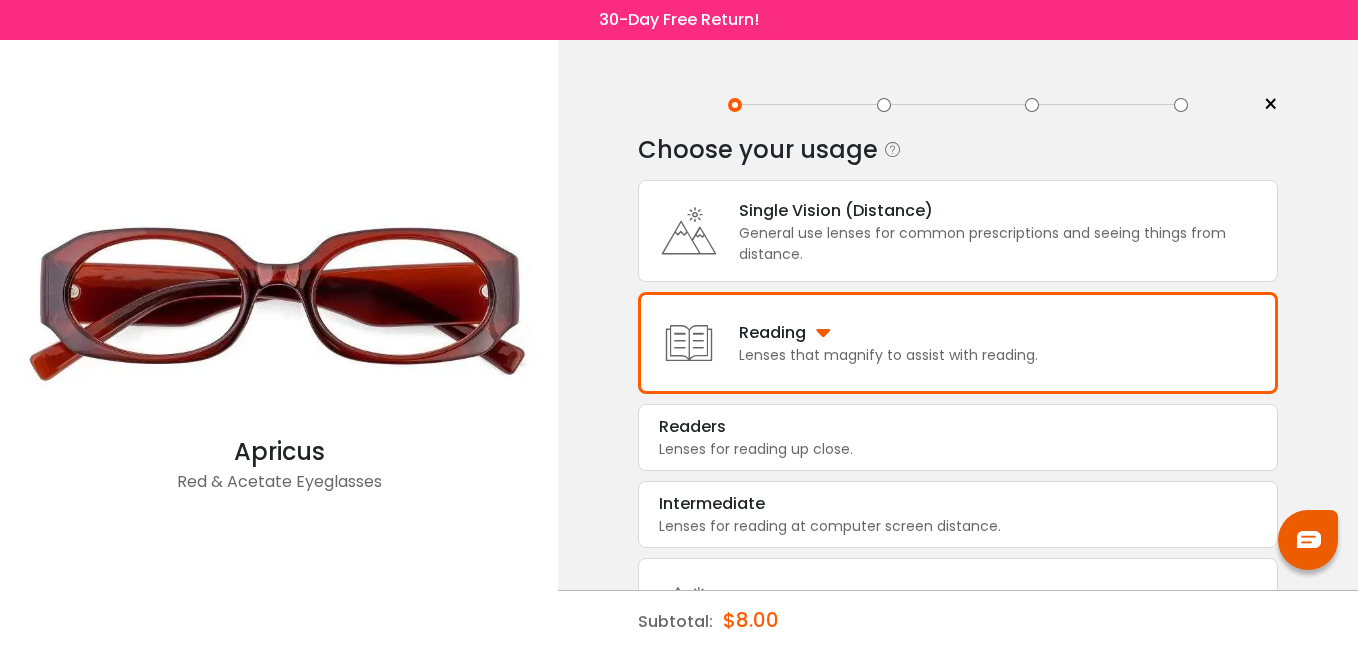 scroll, scrollTop: 111, scrollLeft: 0, axis: vertical 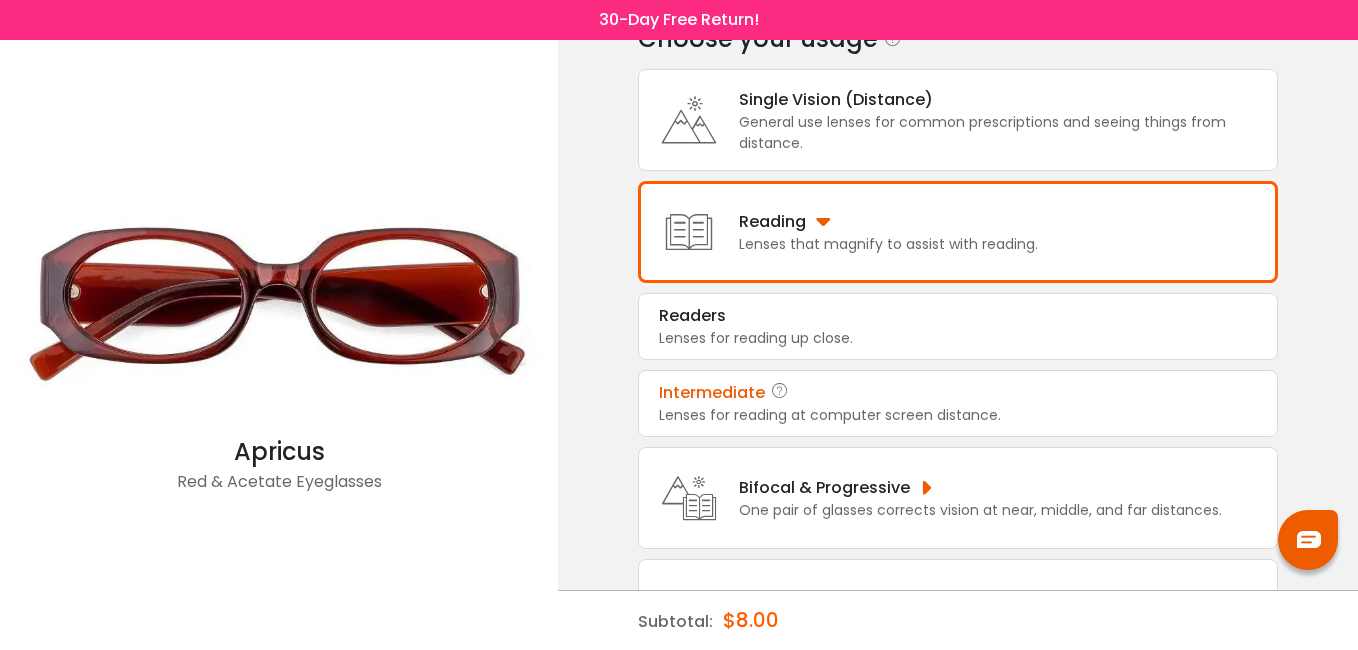 click on "Lenses for reading at computer screen distance." at bounding box center [958, 415] 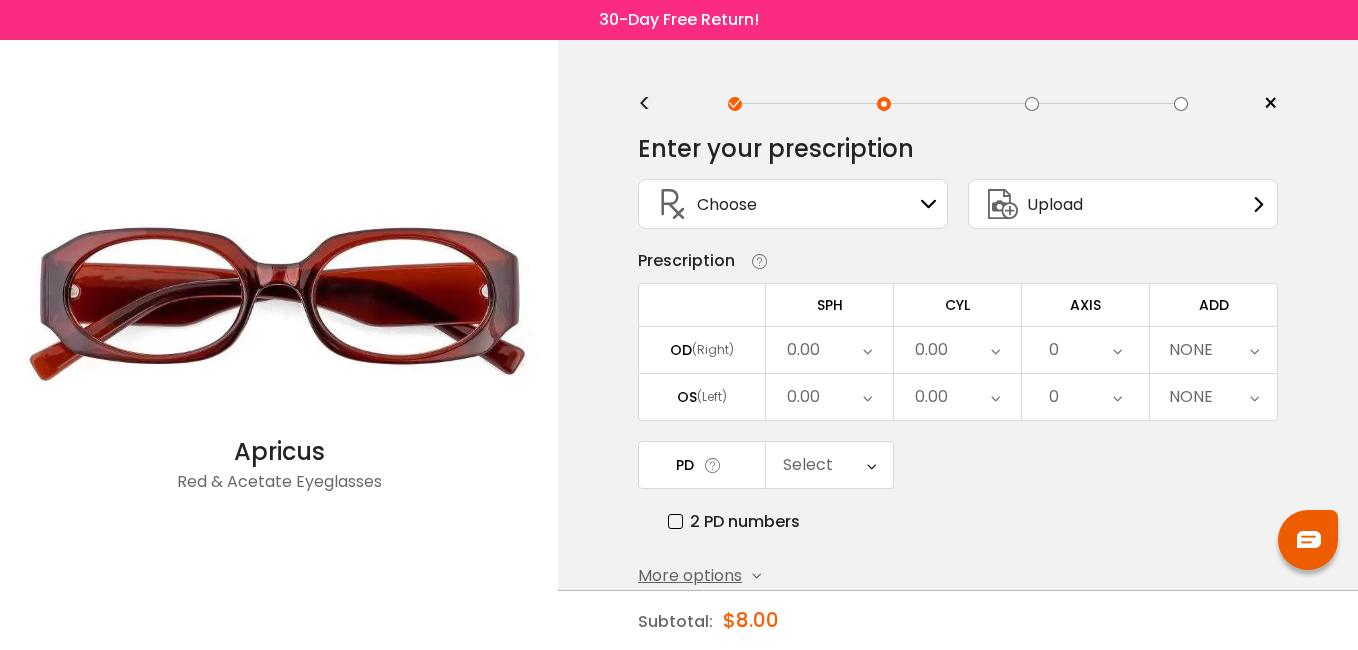 scroll, scrollTop: 0, scrollLeft: 0, axis: both 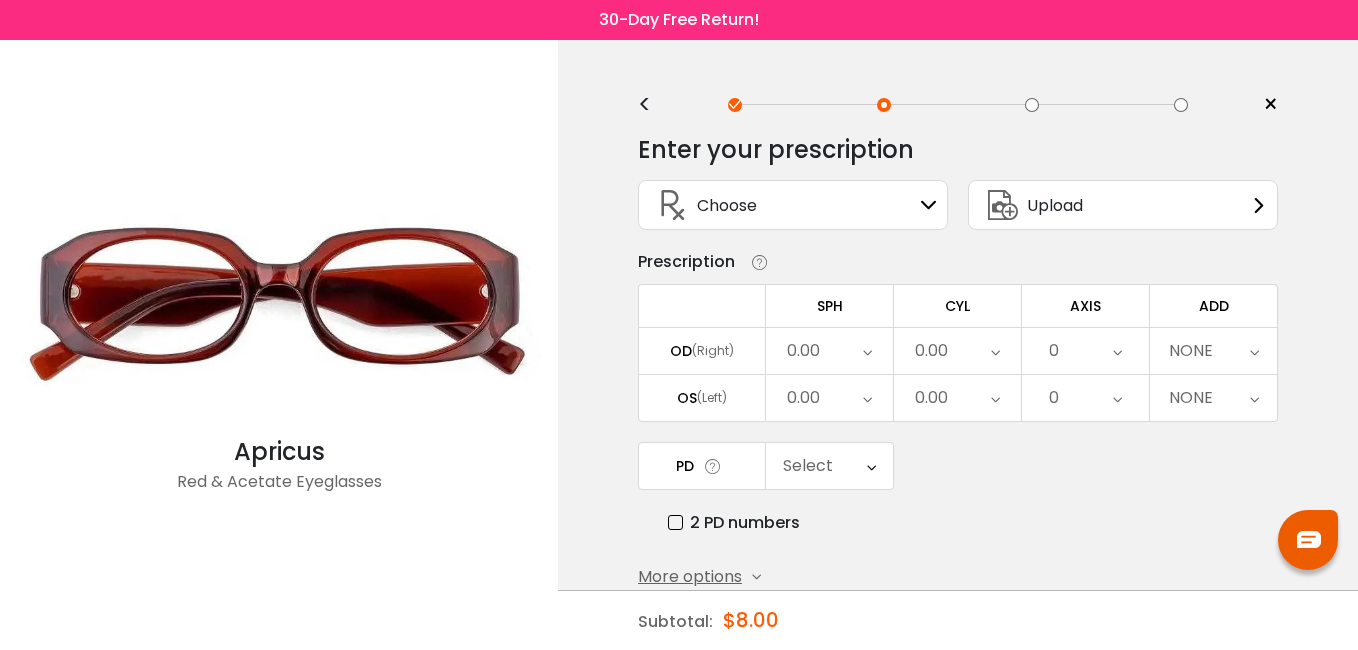 click on "<" at bounding box center (653, 105) 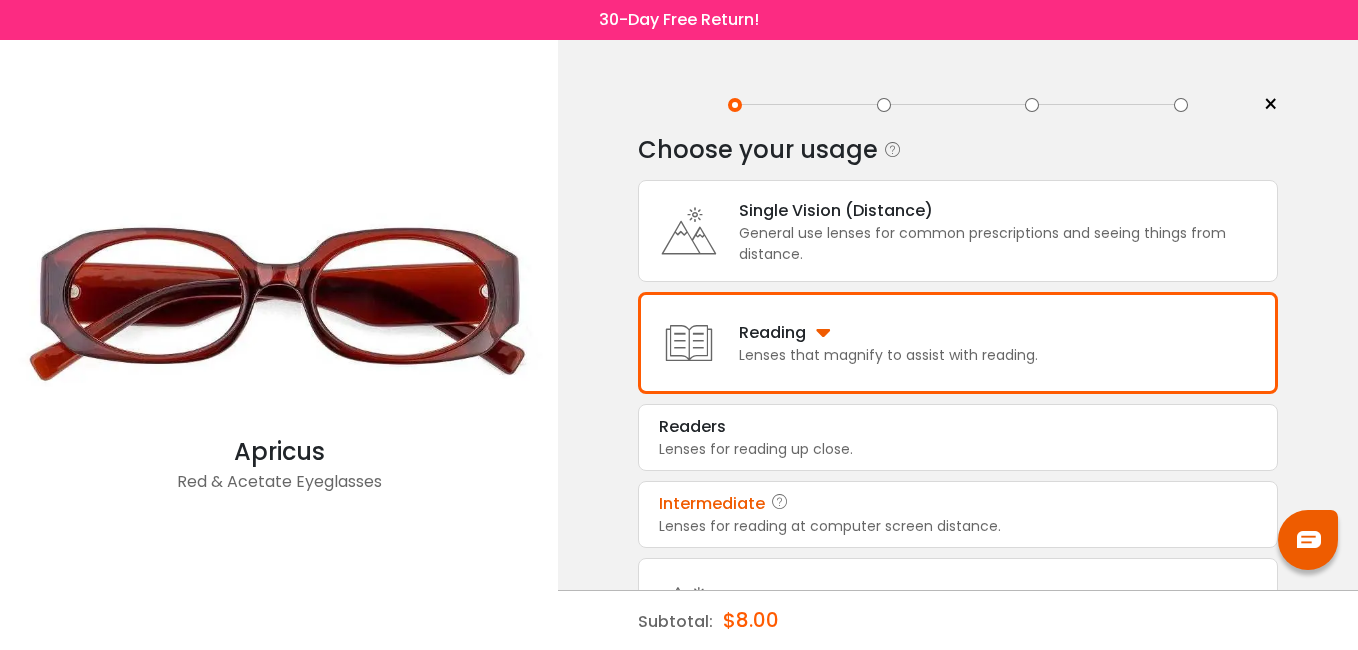 scroll, scrollTop: 111, scrollLeft: 0, axis: vertical 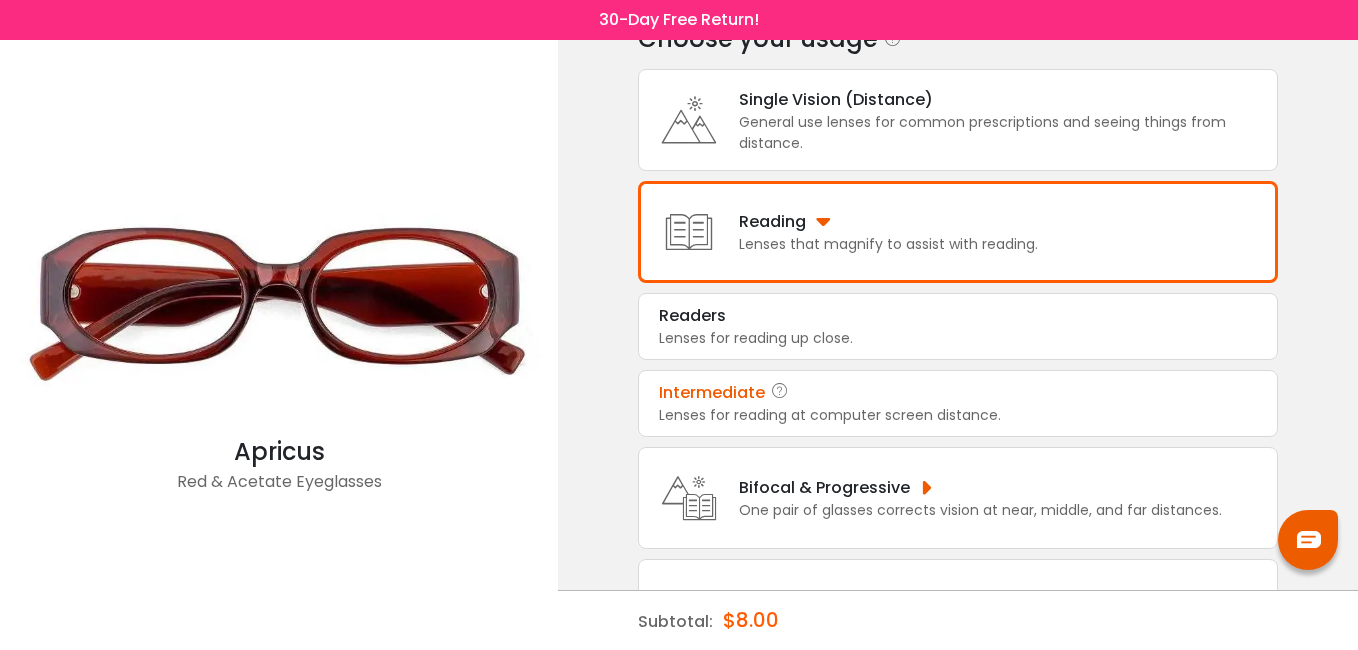 click on "Reading" at bounding box center (888, 221) 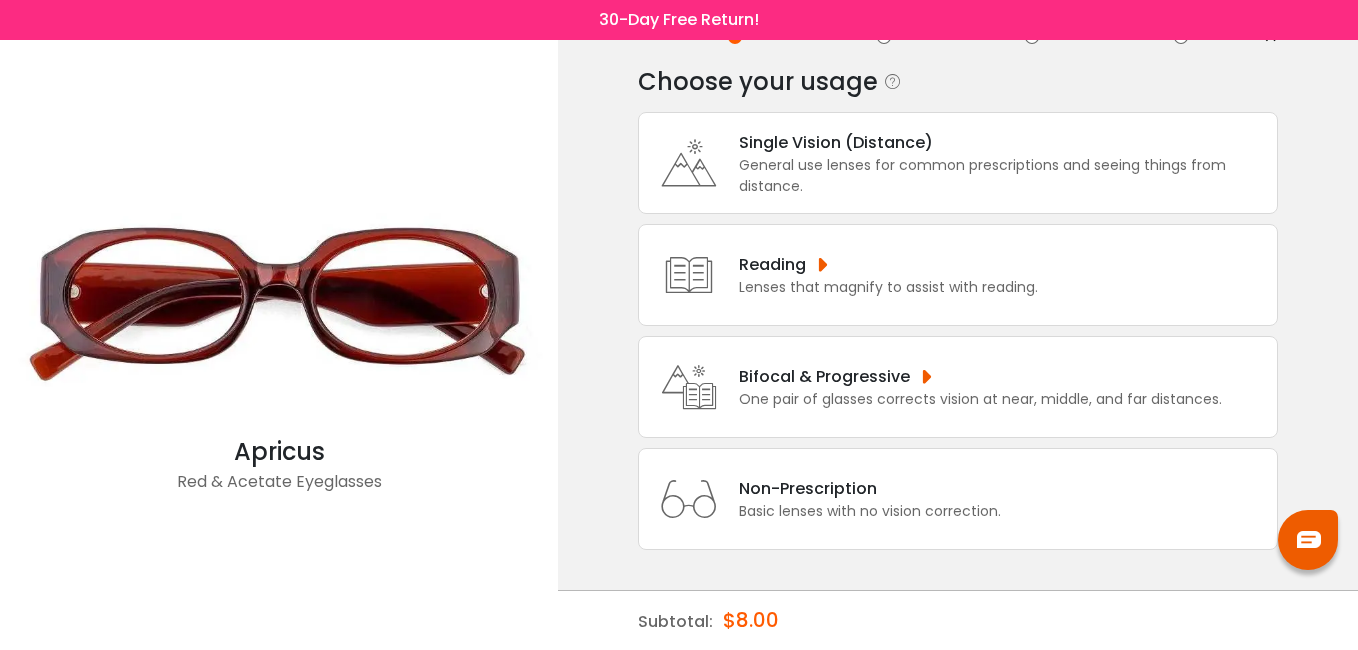 scroll, scrollTop: 68, scrollLeft: 0, axis: vertical 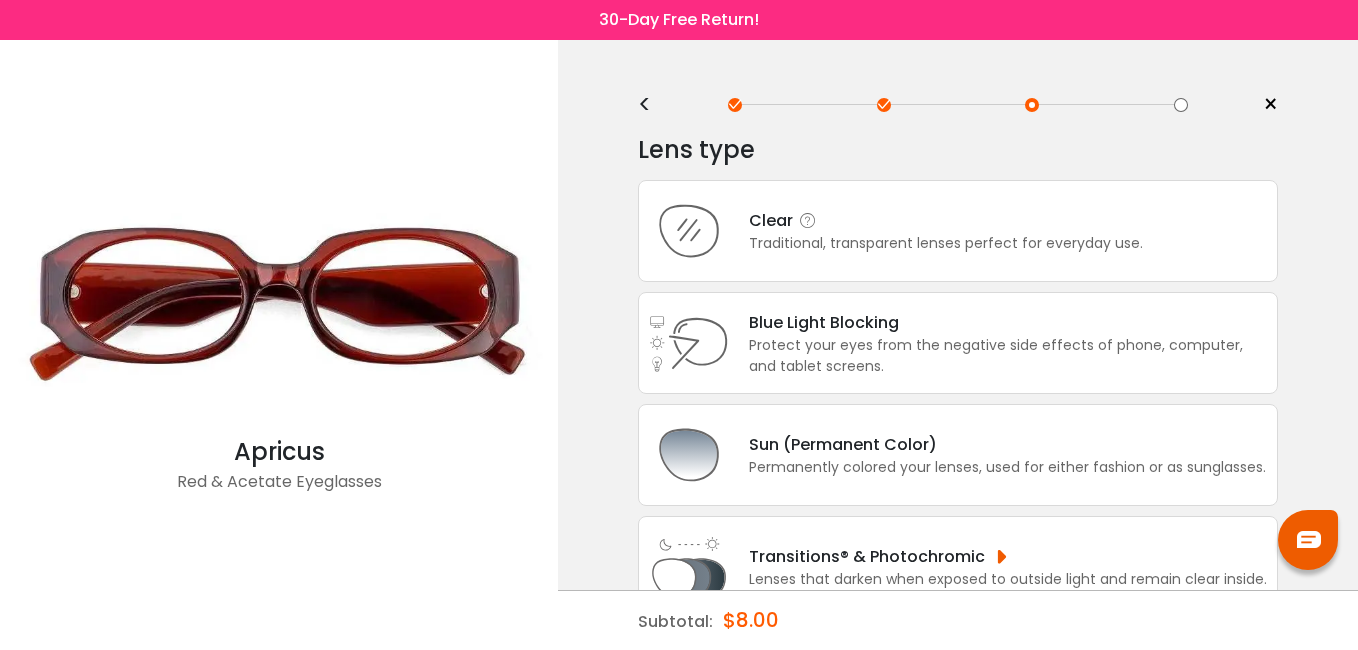 click on "Clear" at bounding box center [946, 220] 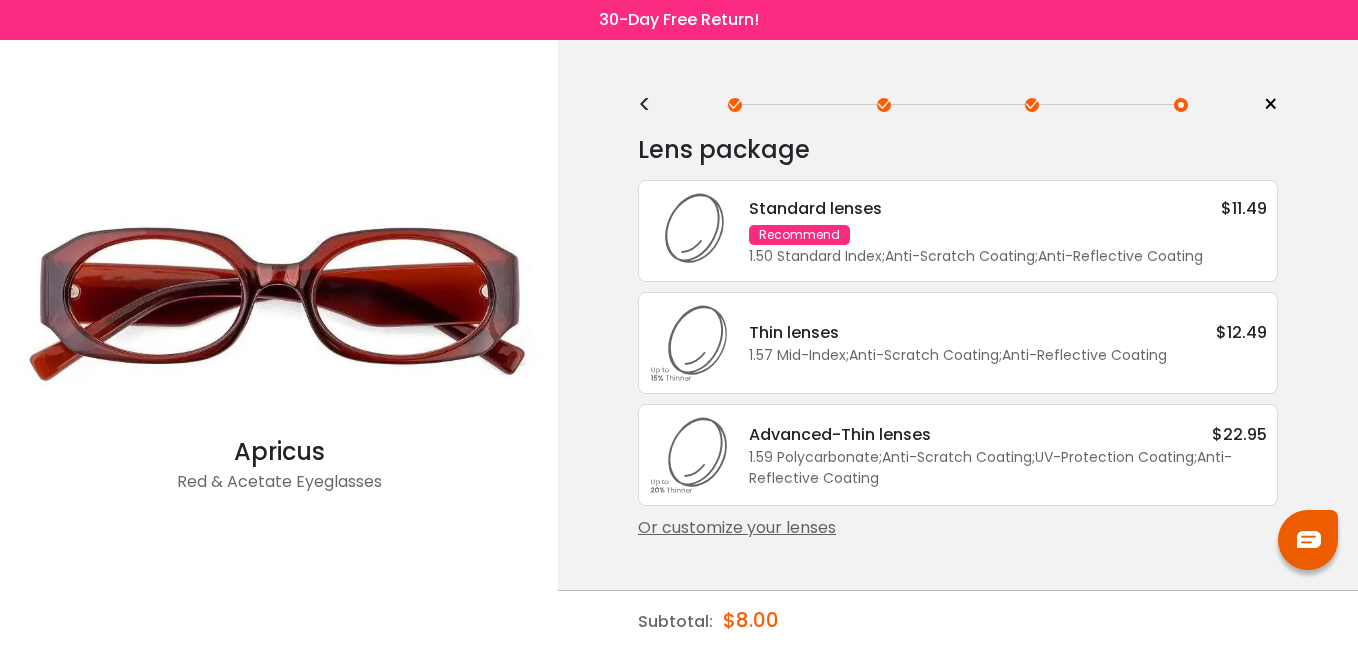 click on "Or customize your lenses" at bounding box center [958, 528] 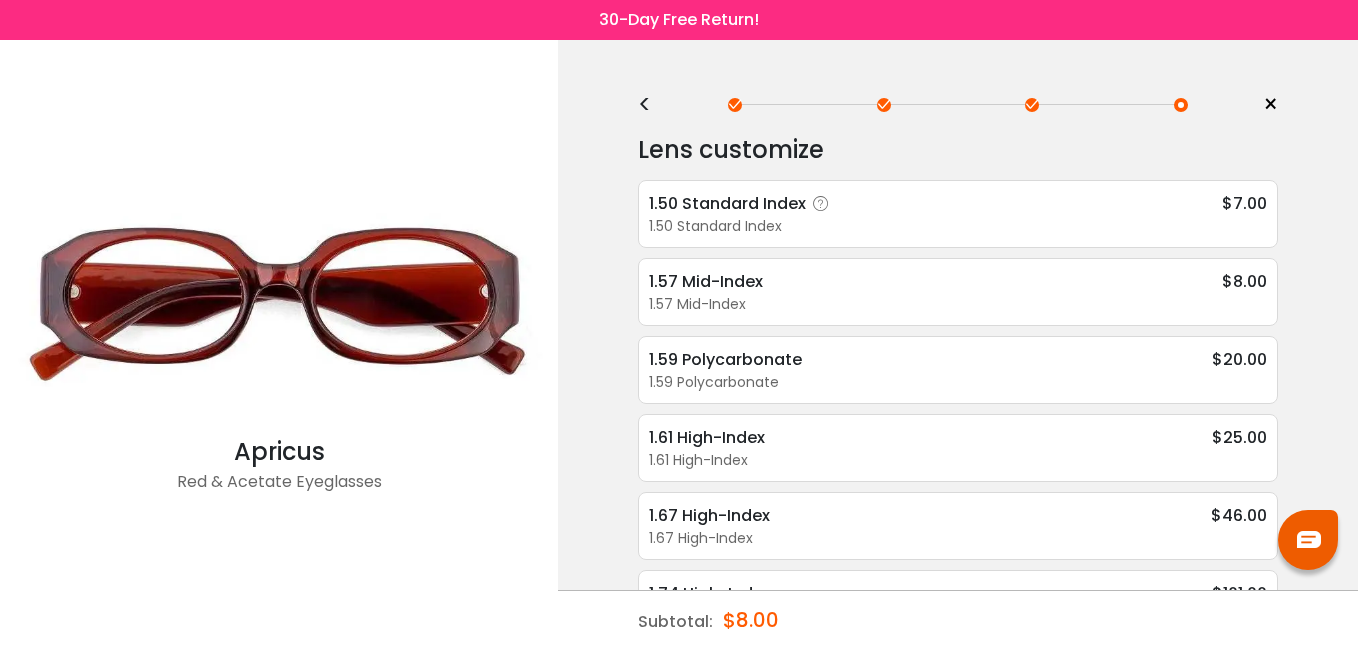 click on "1.50 Standard Index" at bounding box center [742, 203] 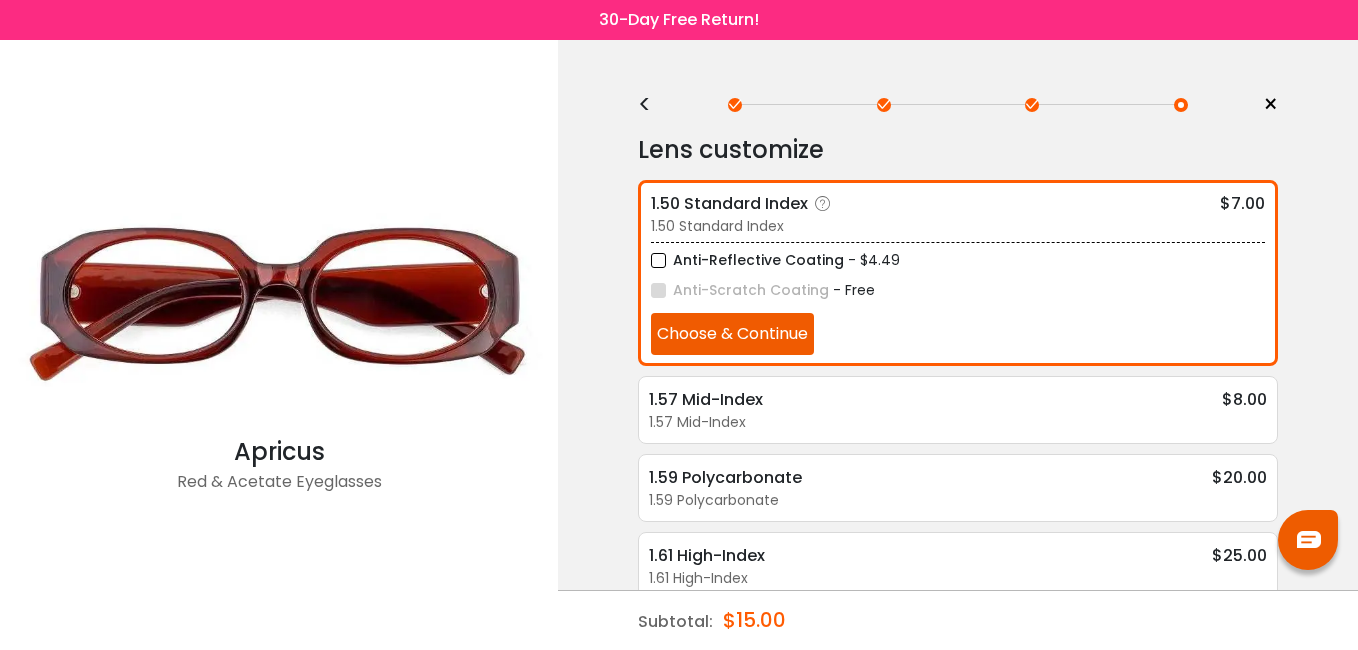 click on "Choose & Continue" at bounding box center [732, 334] 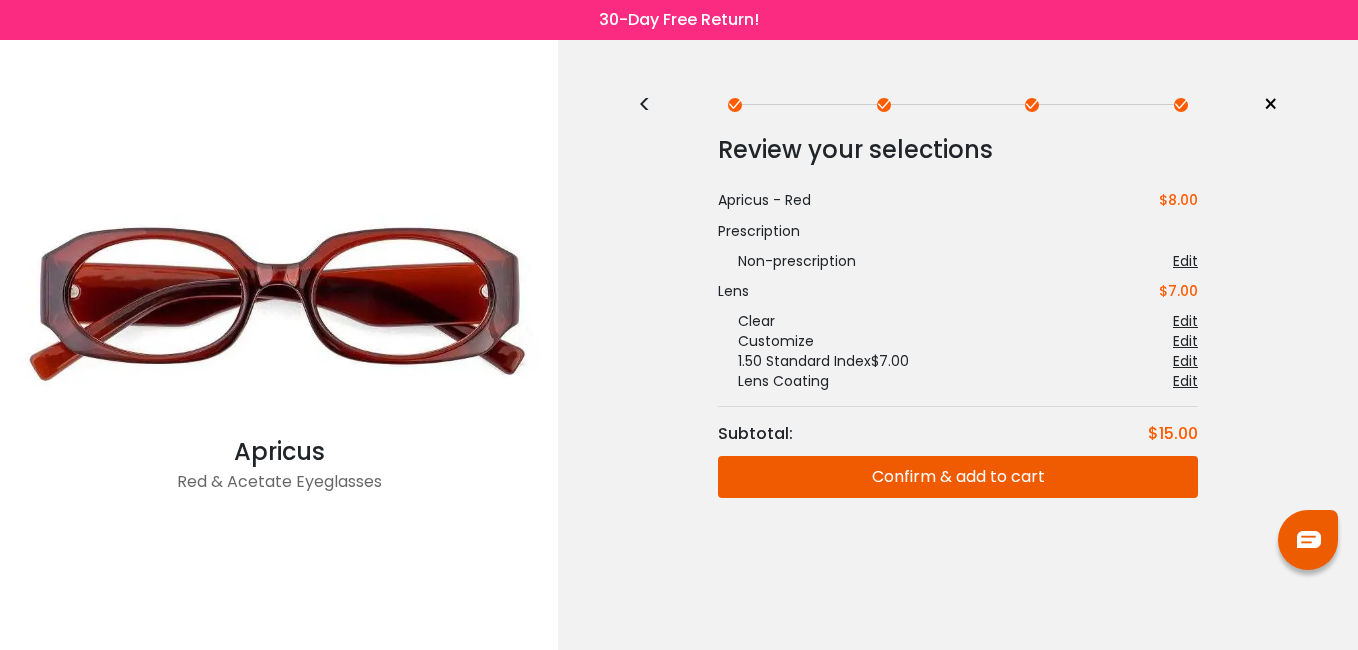click on "Confirm & add to cart" at bounding box center (958, 477) 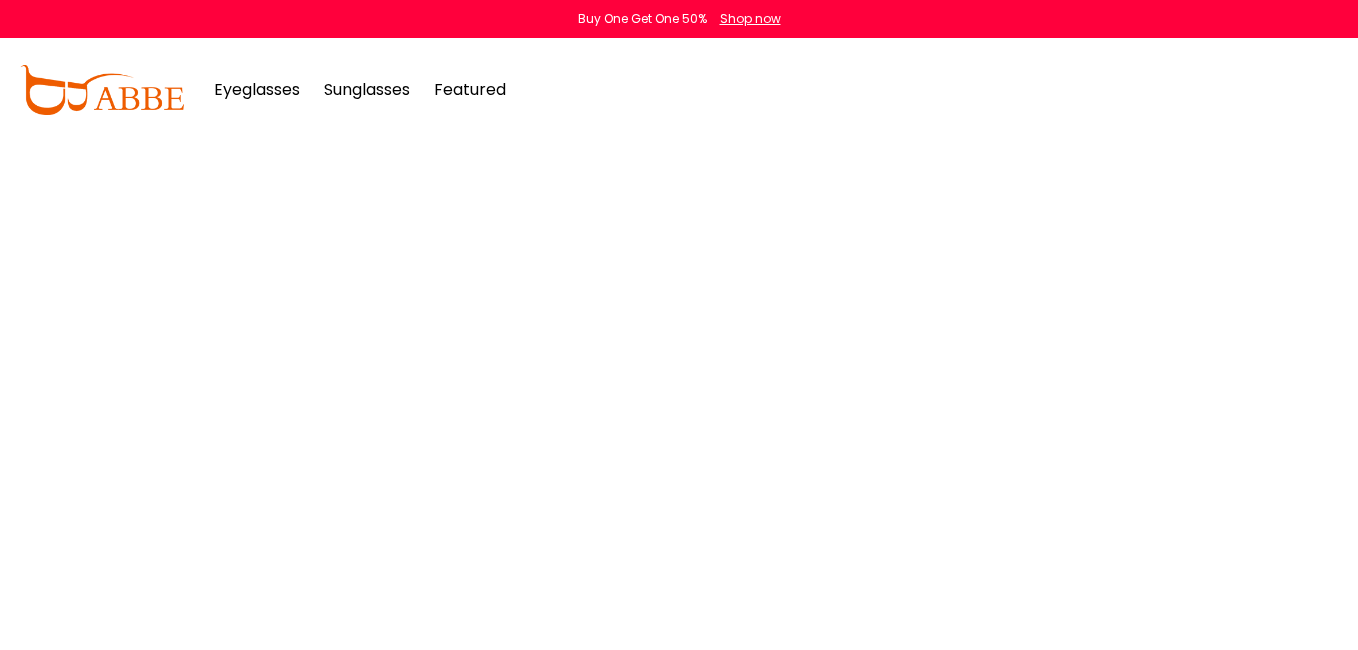 scroll, scrollTop: 0, scrollLeft: 0, axis: both 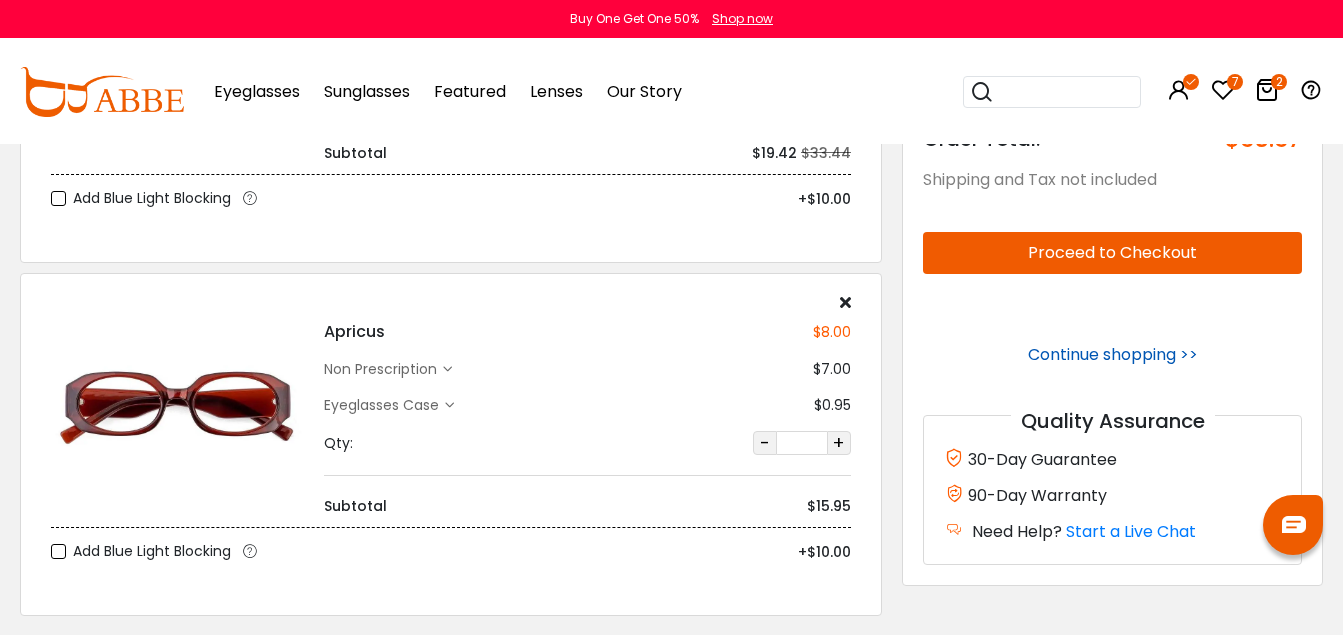 click on "Continue shopping >>" at bounding box center [1113, 354] 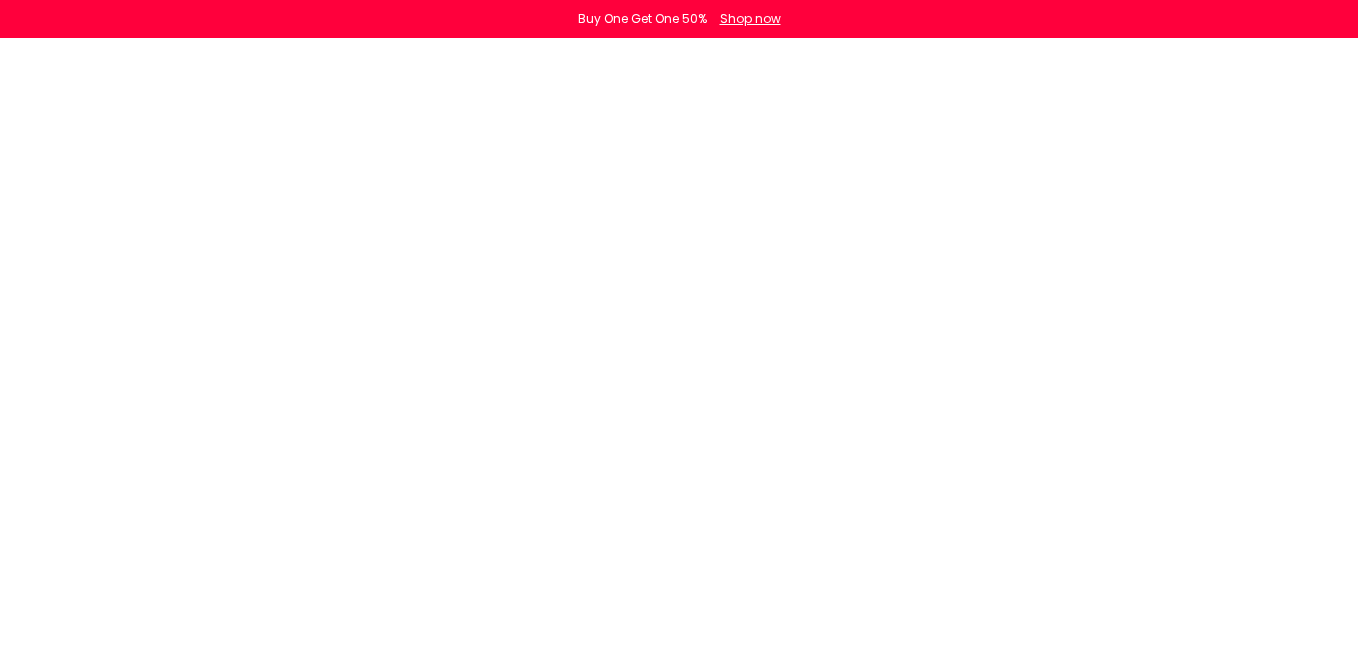 scroll, scrollTop: 0, scrollLeft: 0, axis: both 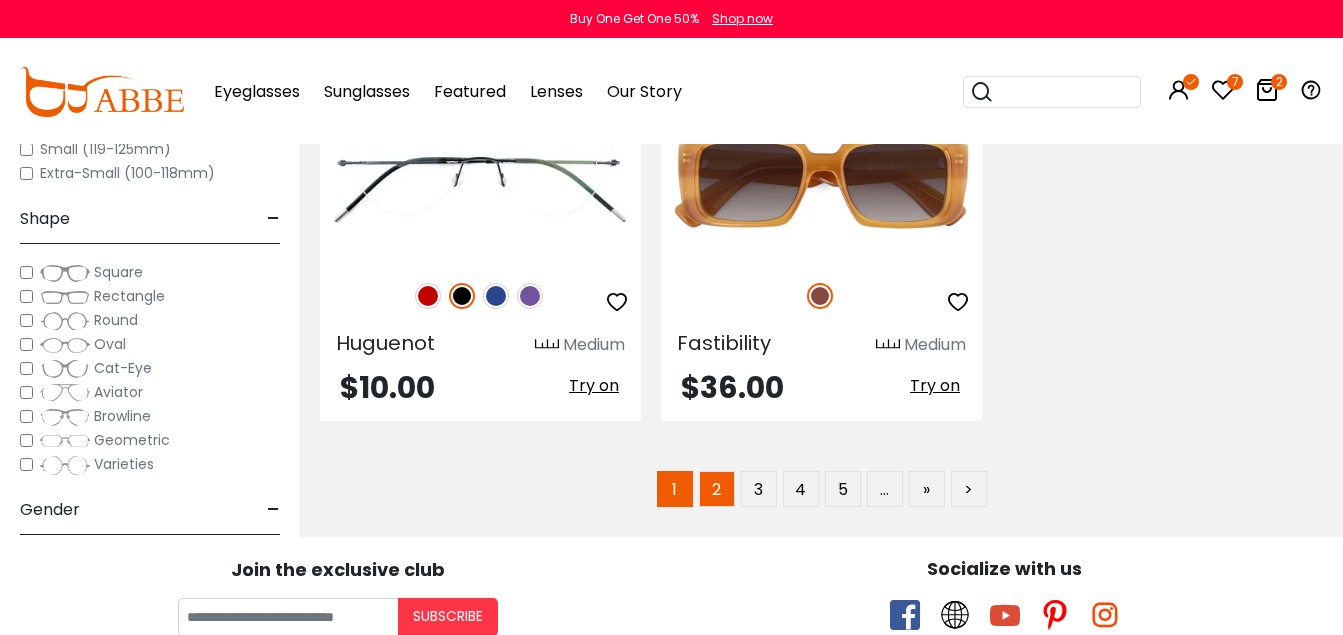 click on "2" at bounding box center [717, 489] 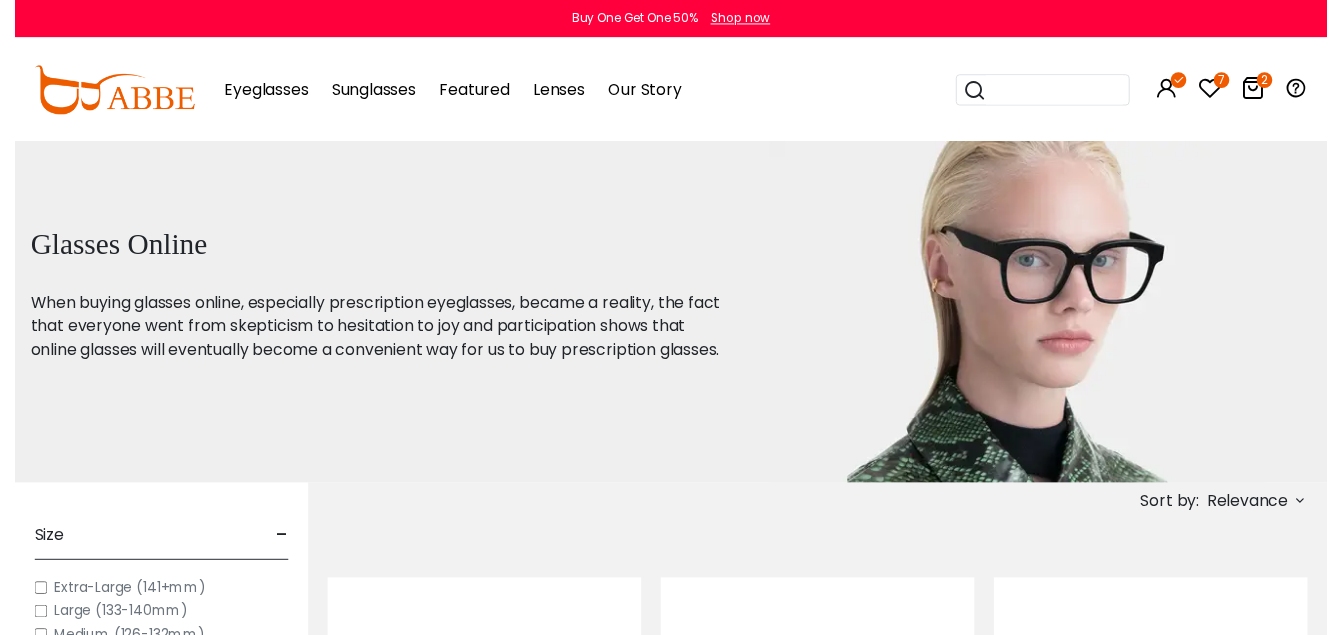 scroll, scrollTop: 0, scrollLeft: 0, axis: both 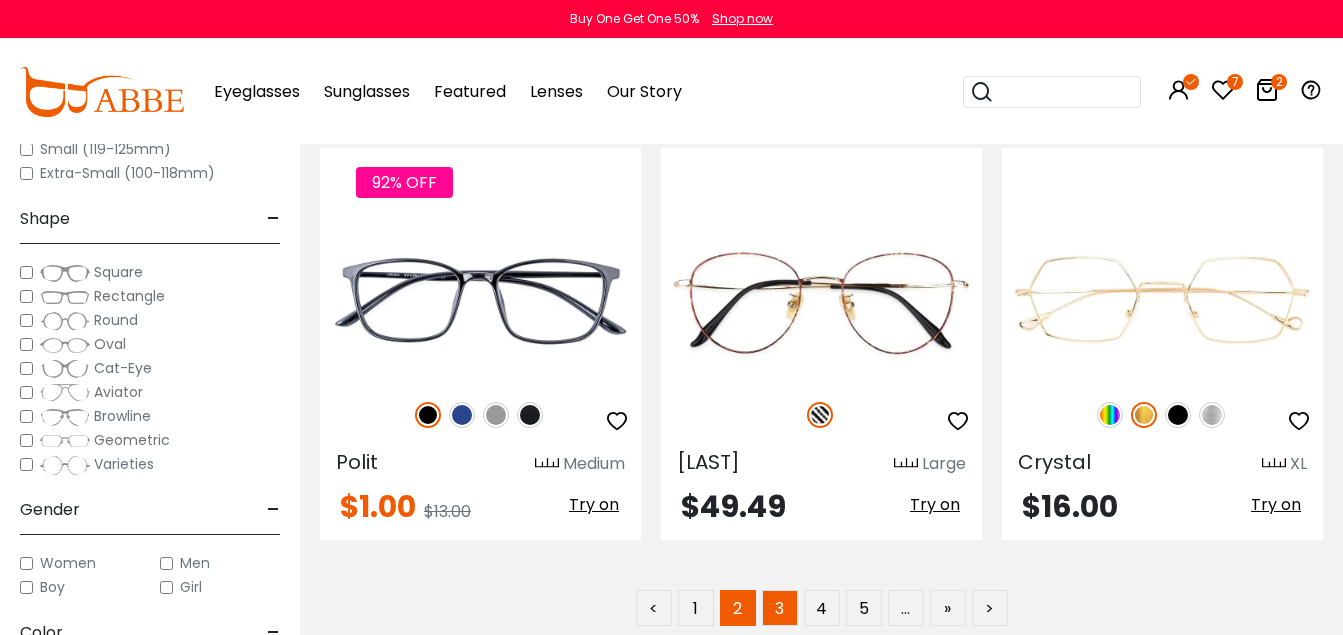 click on "3" at bounding box center [780, 608] 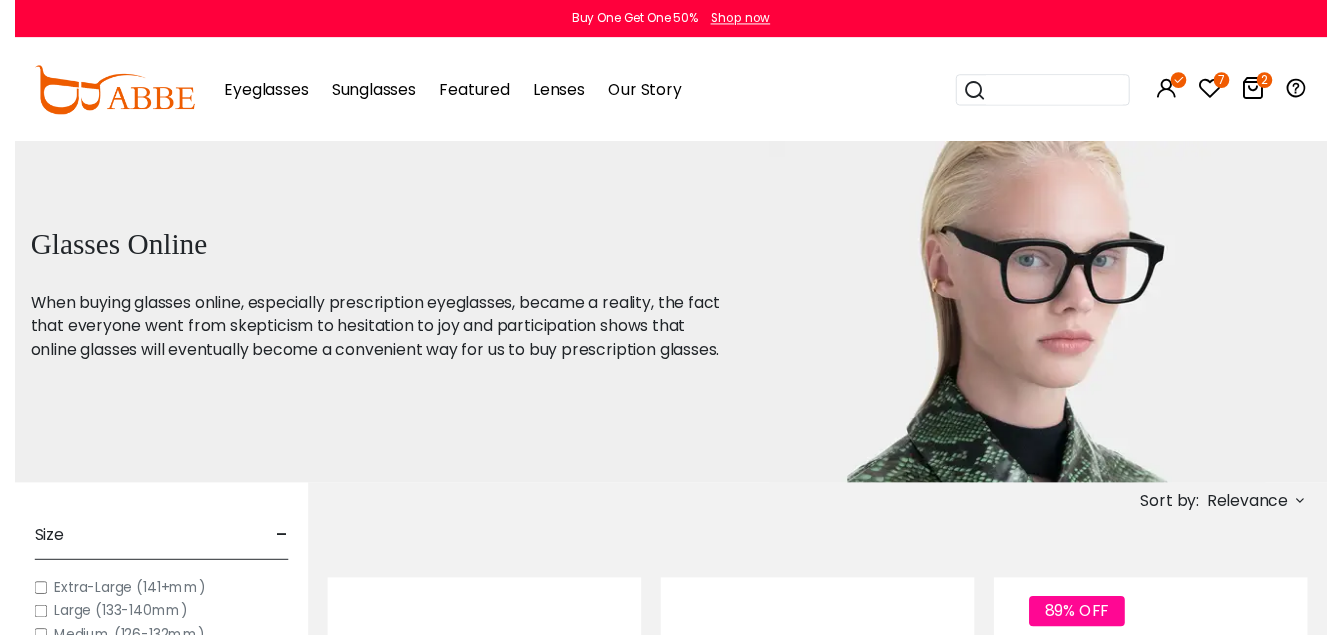 scroll, scrollTop: 0, scrollLeft: 0, axis: both 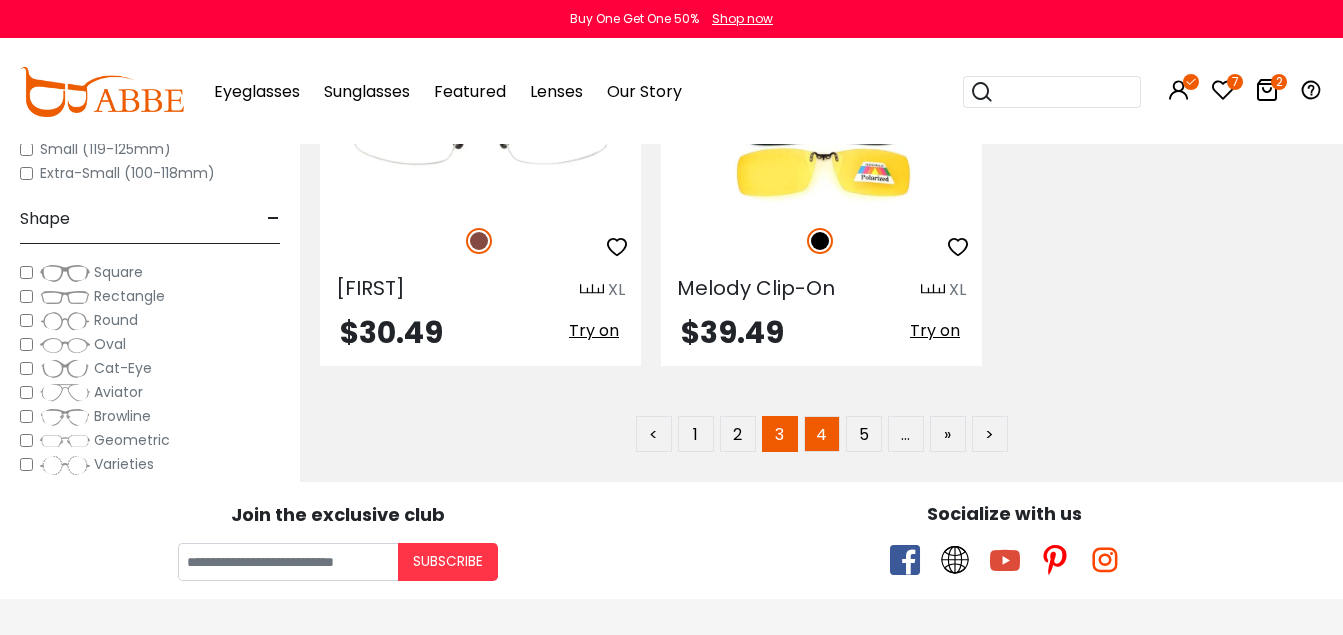 click on "4" at bounding box center (822, 434) 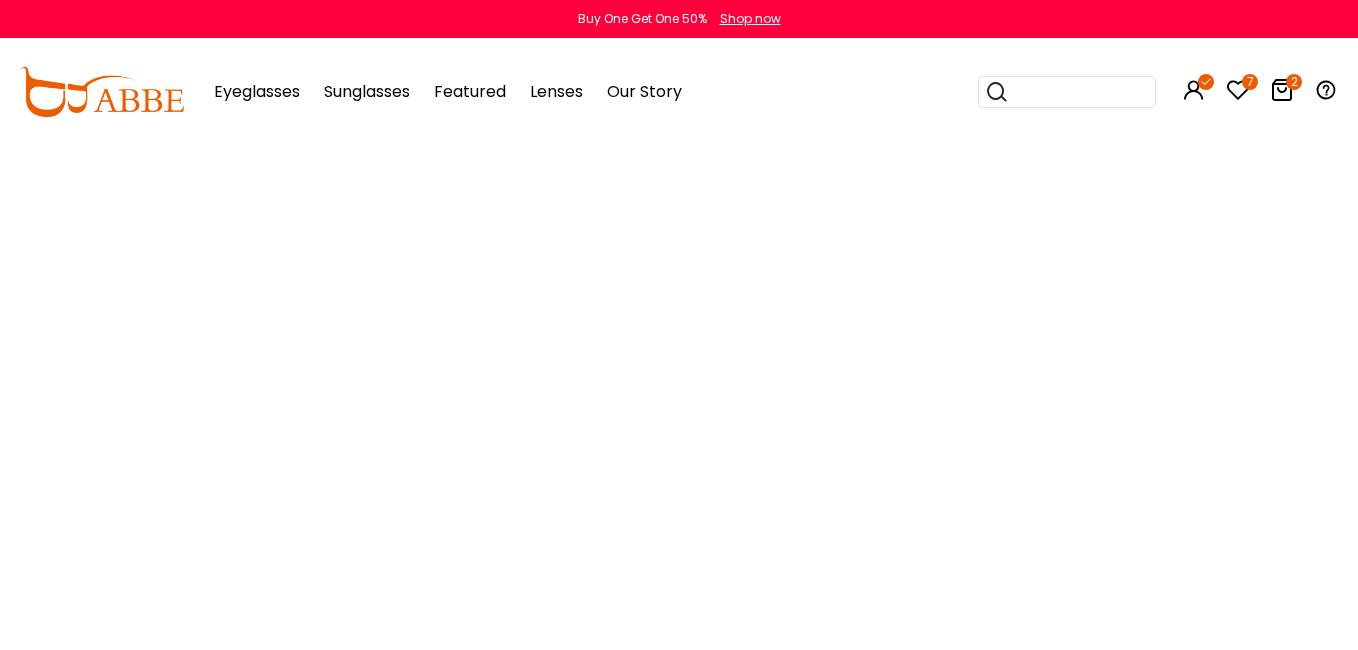 scroll, scrollTop: 0, scrollLeft: 0, axis: both 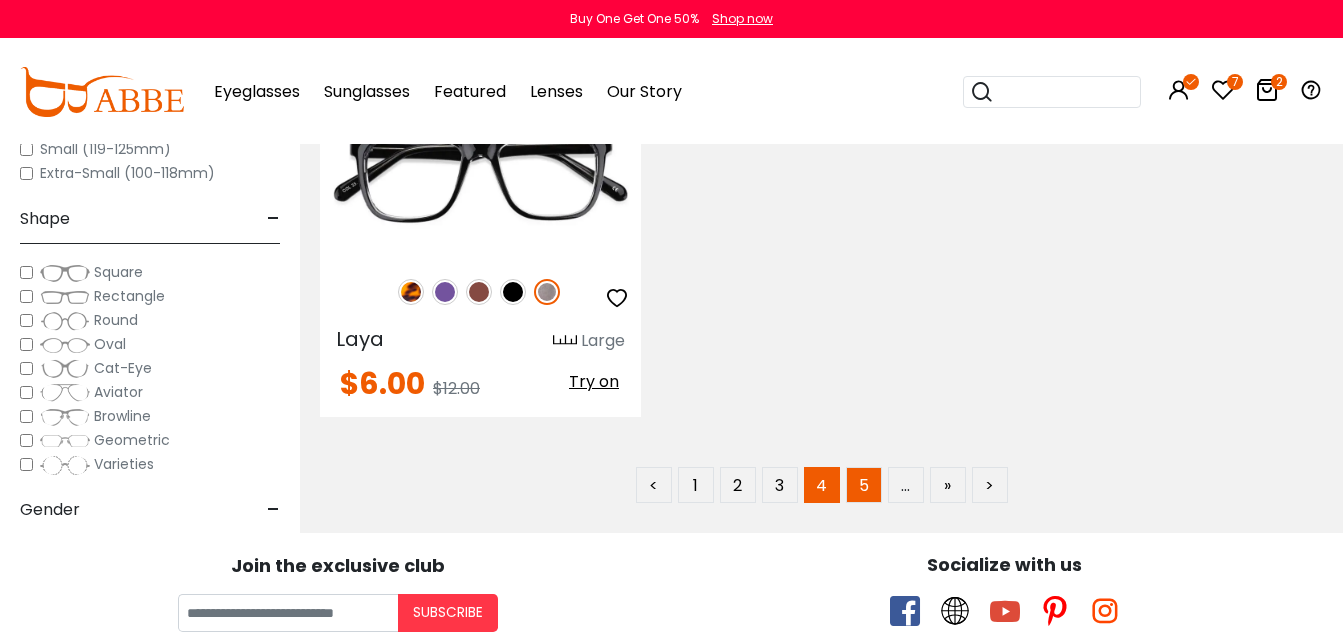 click on "5" at bounding box center (864, 485) 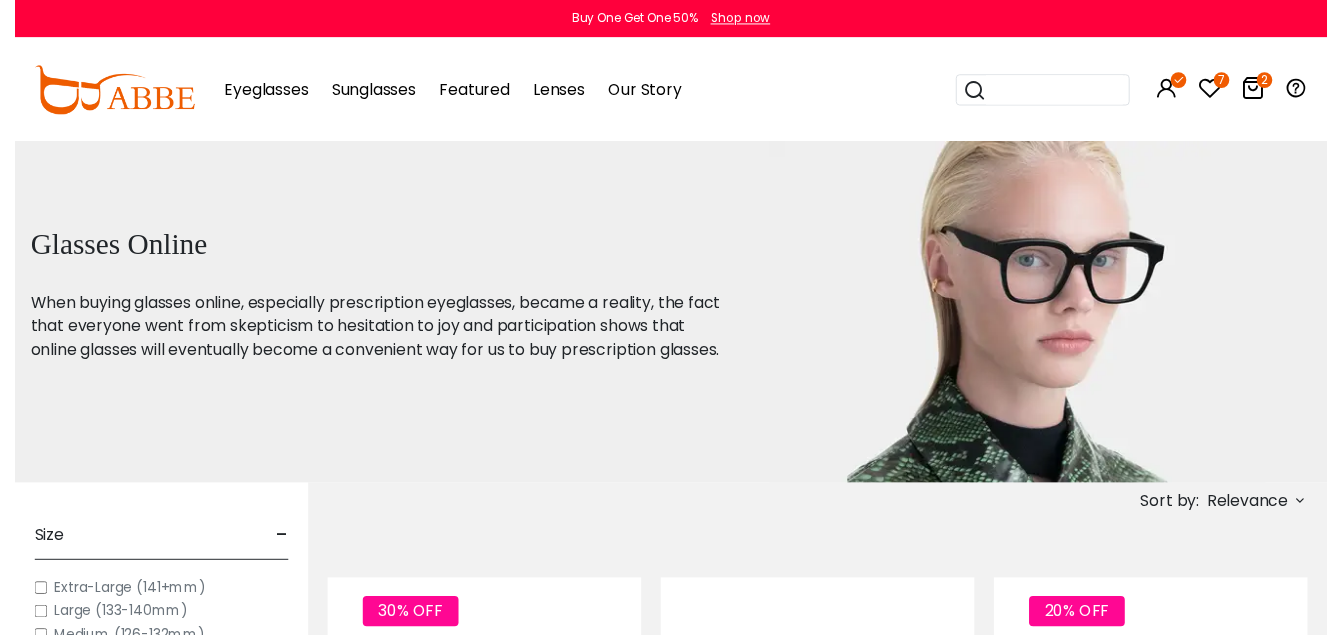scroll, scrollTop: 0, scrollLeft: 0, axis: both 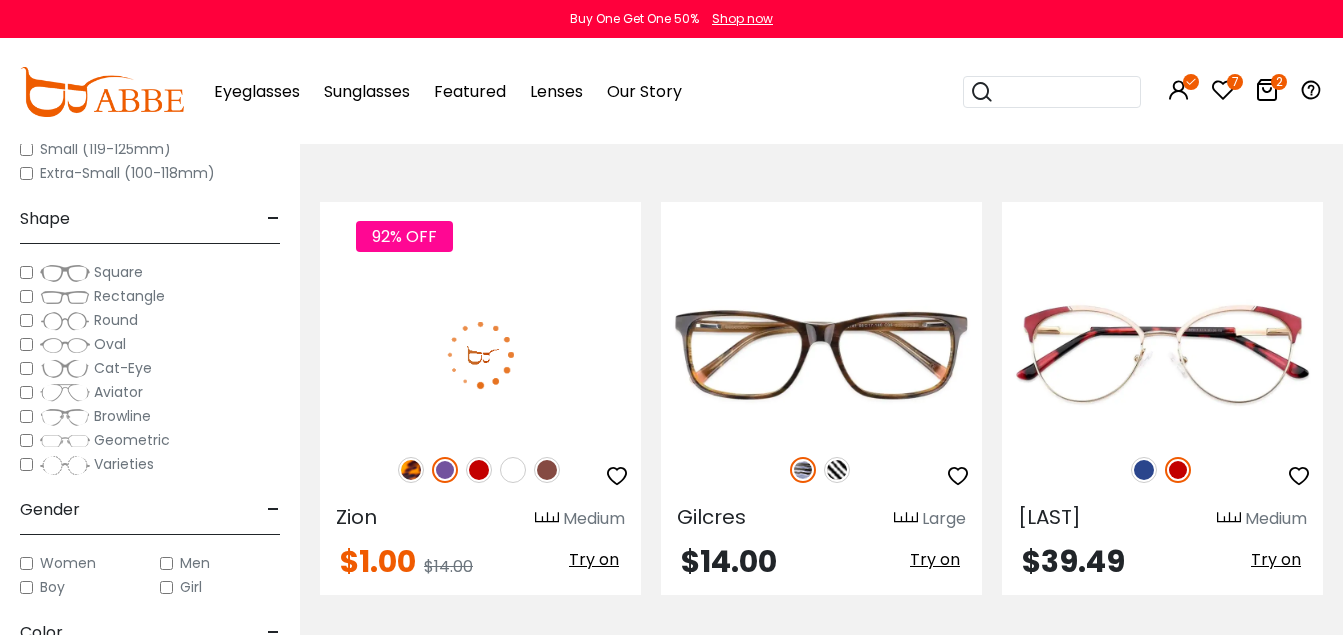 click on "92% OFF" at bounding box center [480, 470] 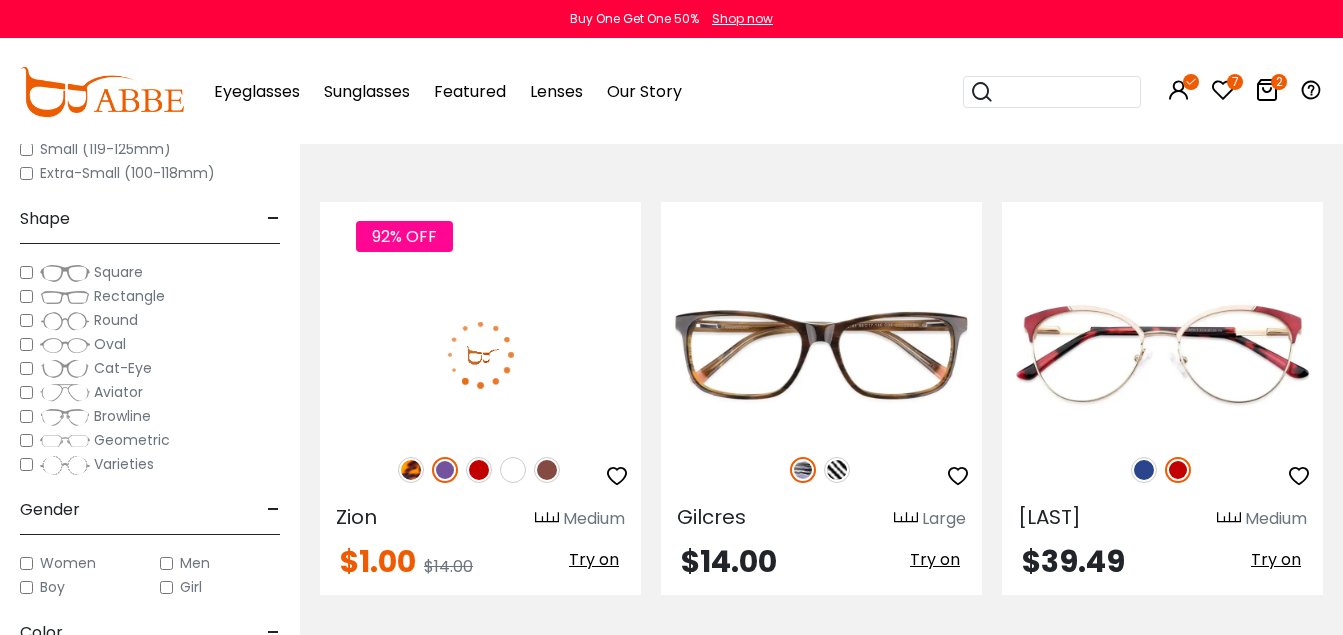 click at bounding box center (445, 470) 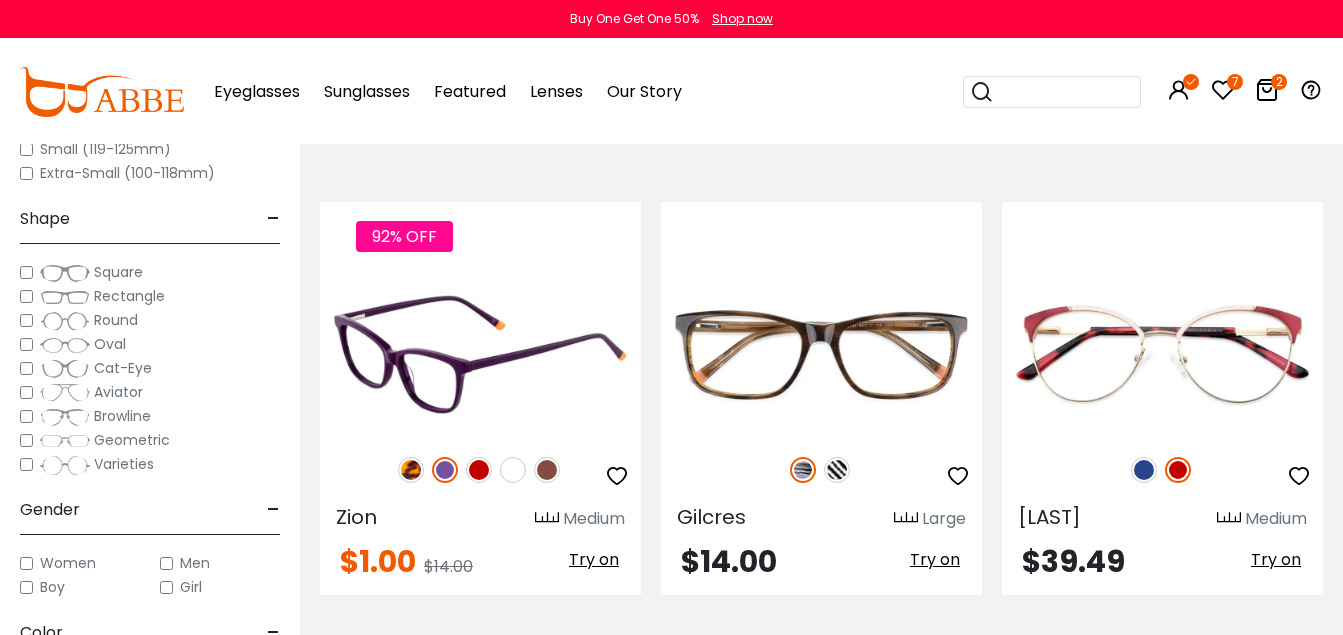 click at bounding box center [479, 470] 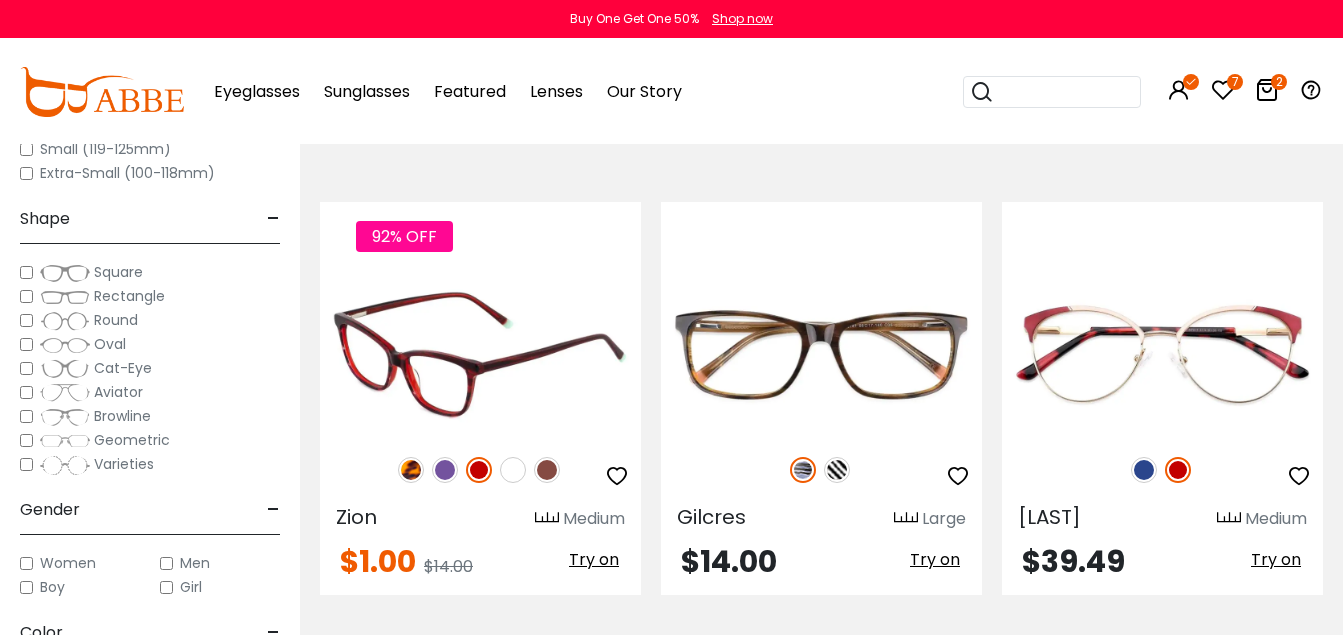 click at bounding box center [411, 470] 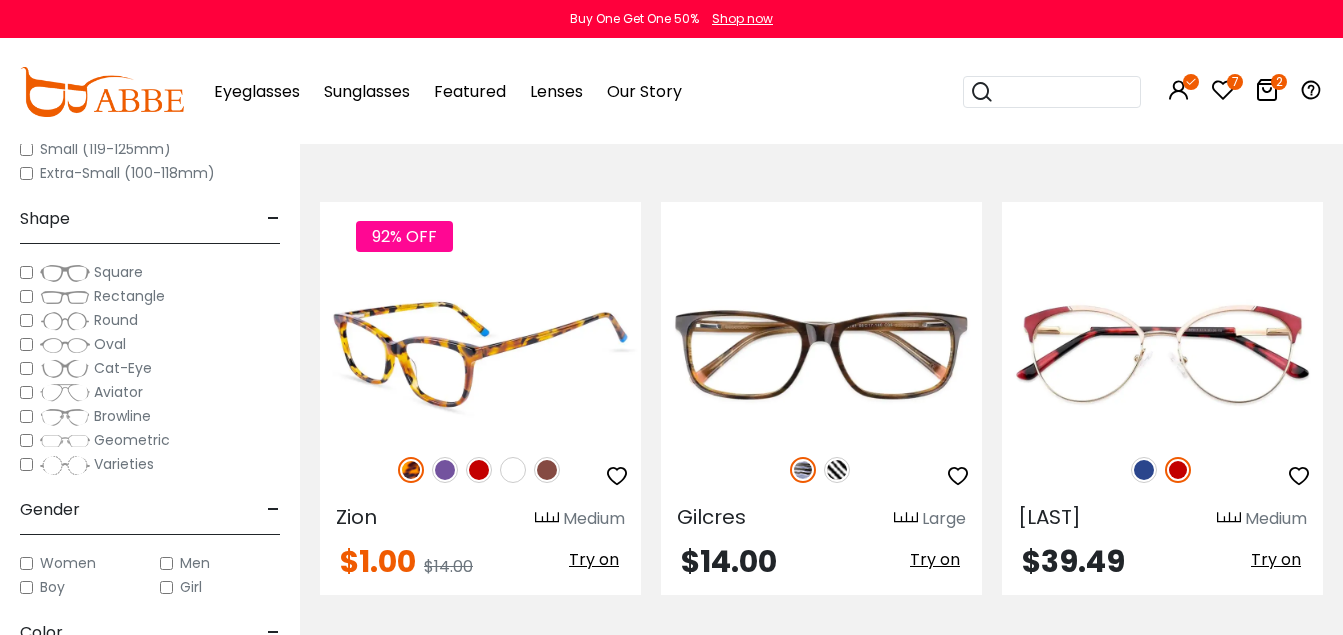 click at bounding box center [445, 470] 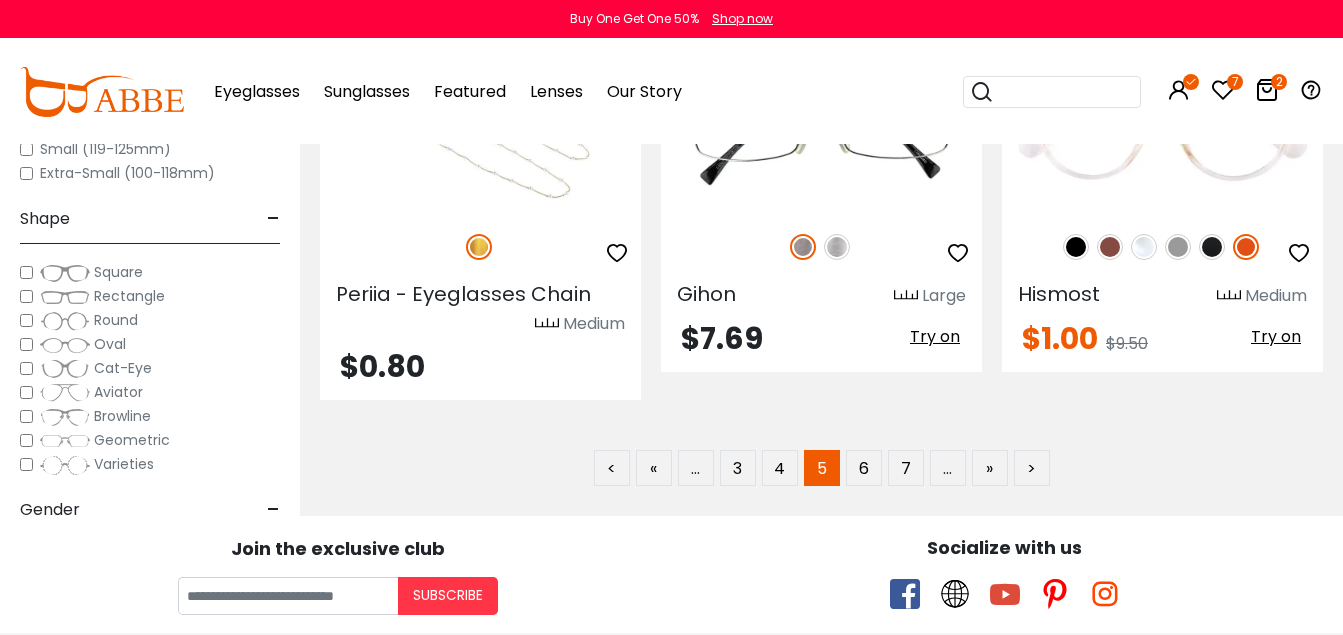 scroll, scrollTop: 9300, scrollLeft: 0, axis: vertical 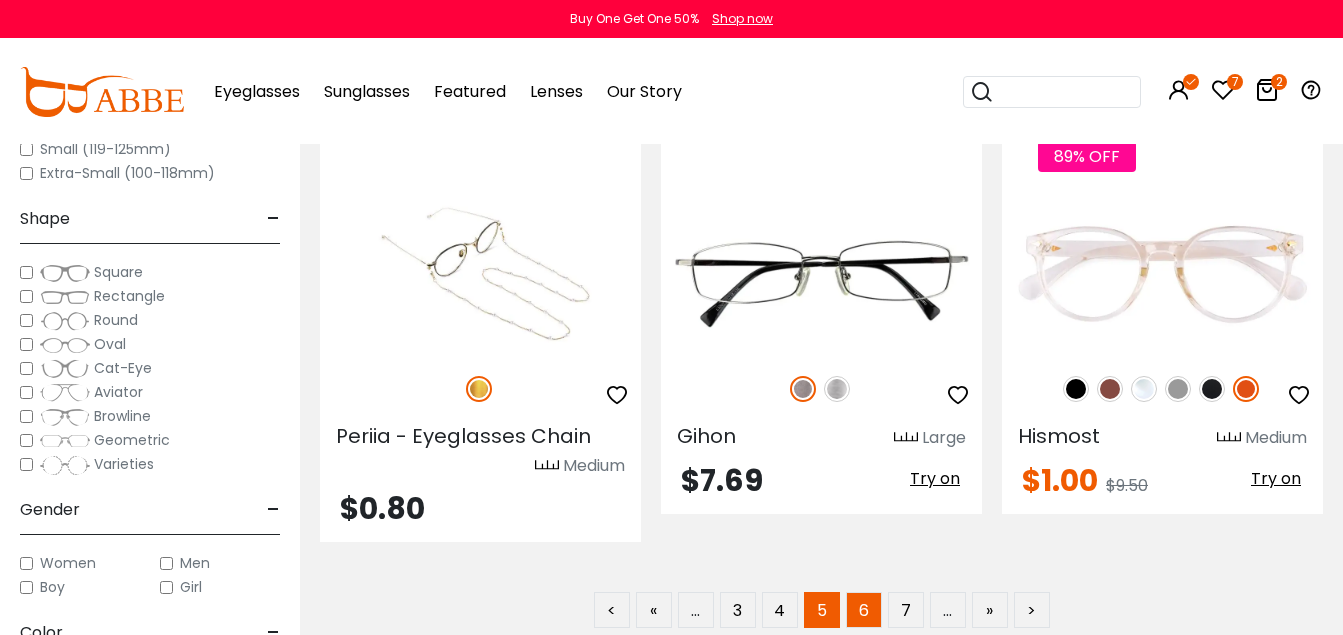 click on "6" at bounding box center (864, 610) 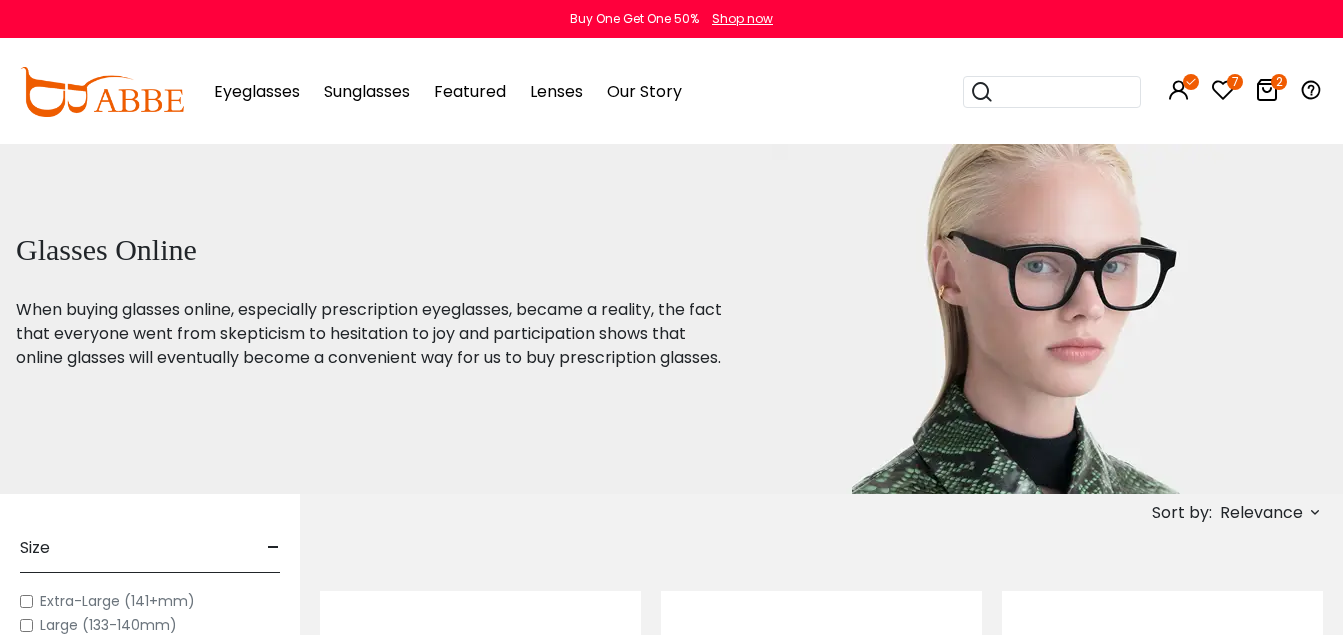 scroll, scrollTop: 0, scrollLeft: 0, axis: both 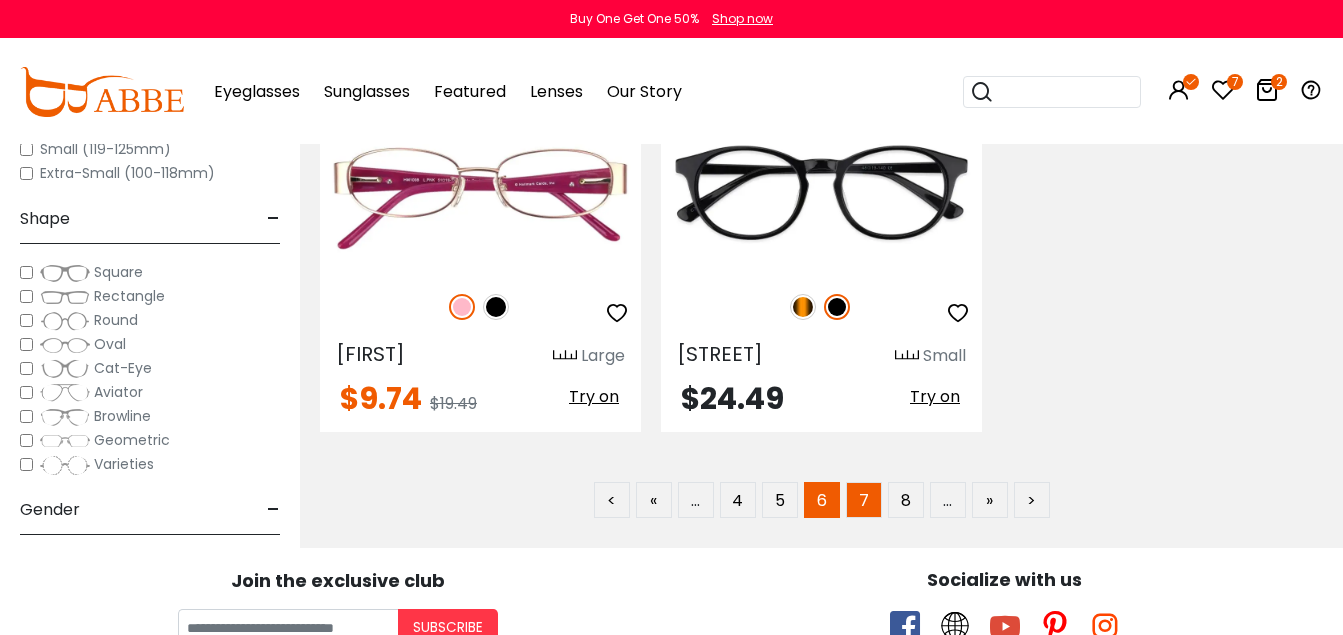 click on "7" at bounding box center (864, 500) 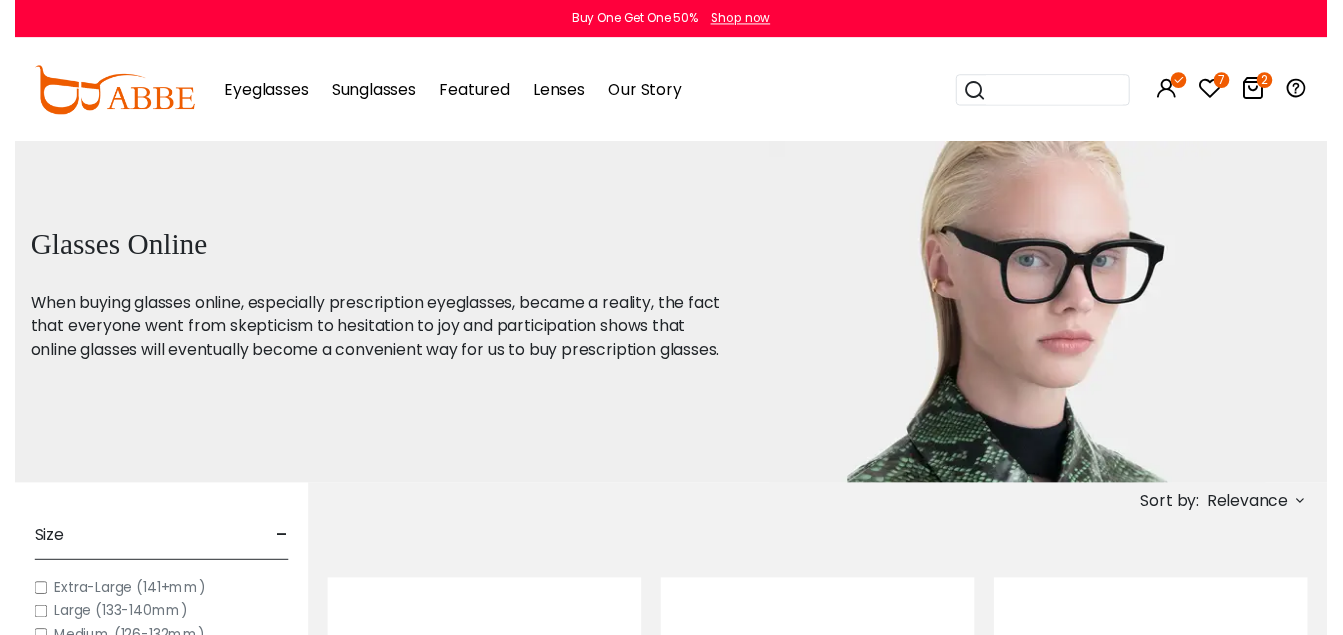 scroll, scrollTop: 0, scrollLeft: 0, axis: both 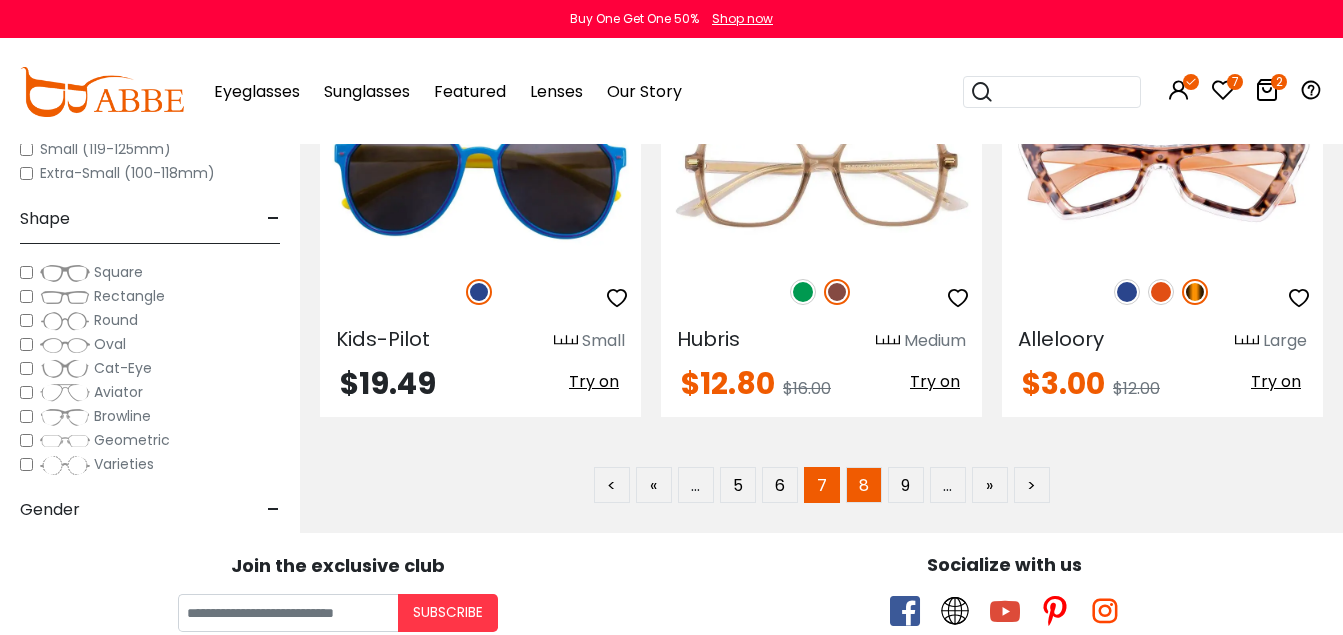 click on "8" at bounding box center [864, 485] 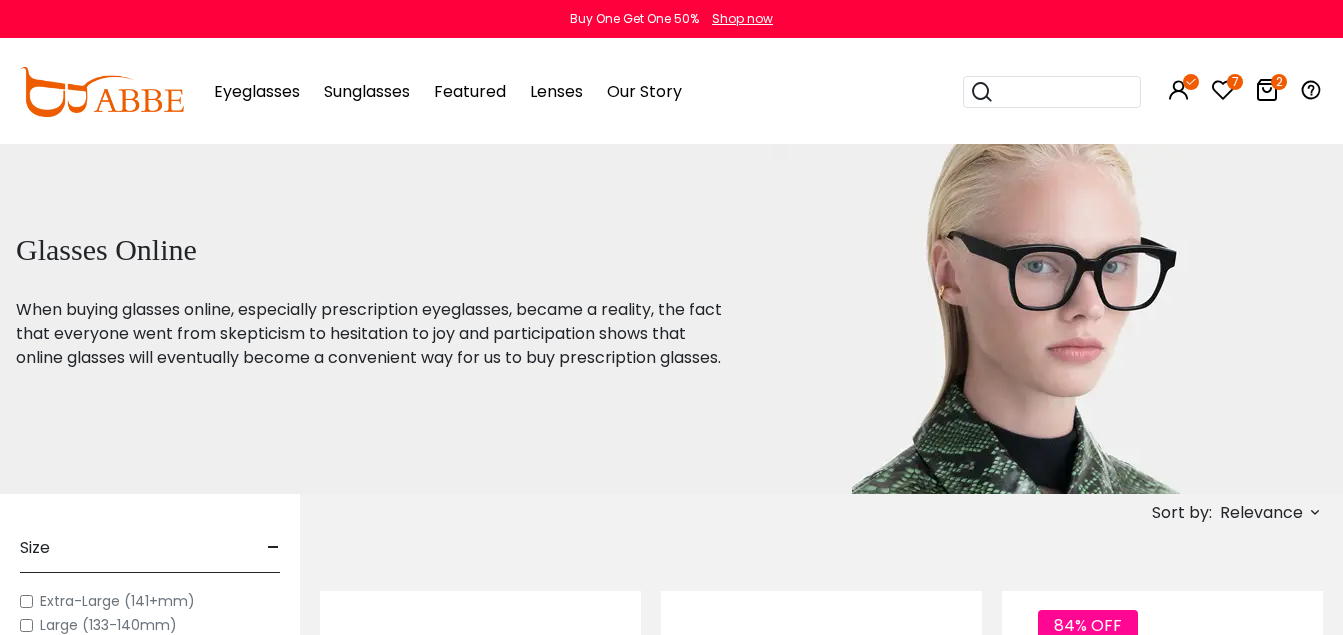 scroll, scrollTop: 0, scrollLeft: 0, axis: both 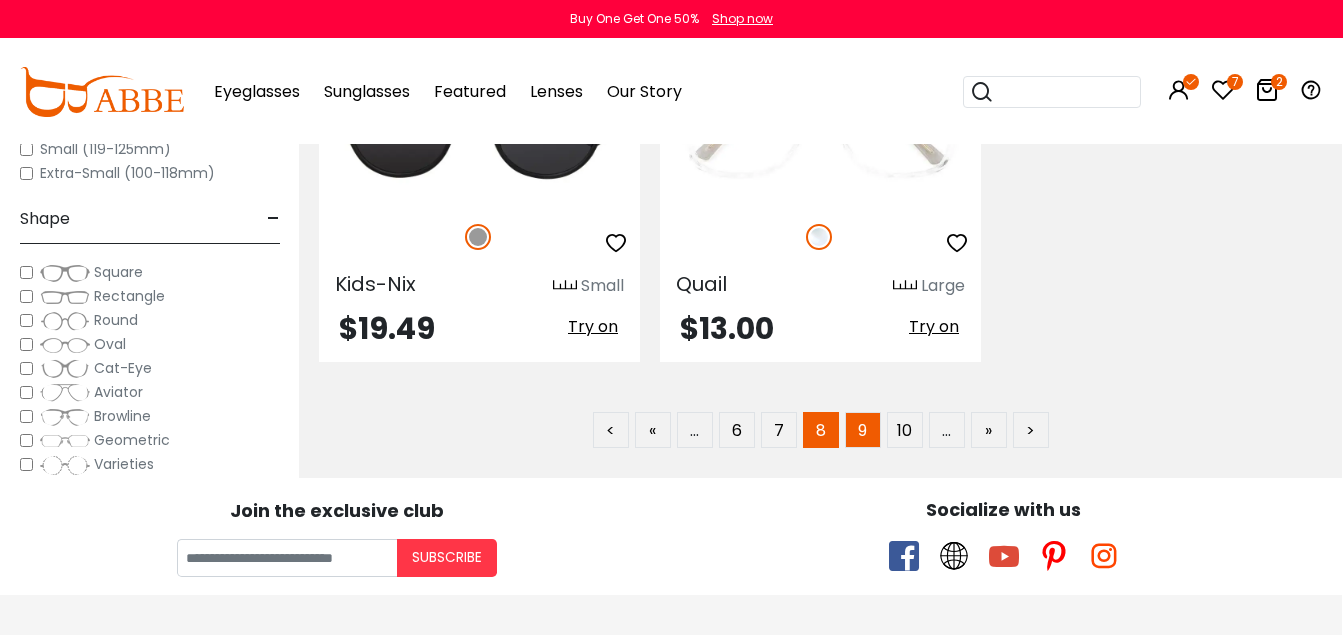 click on "9" at bounding box center [863, 430] 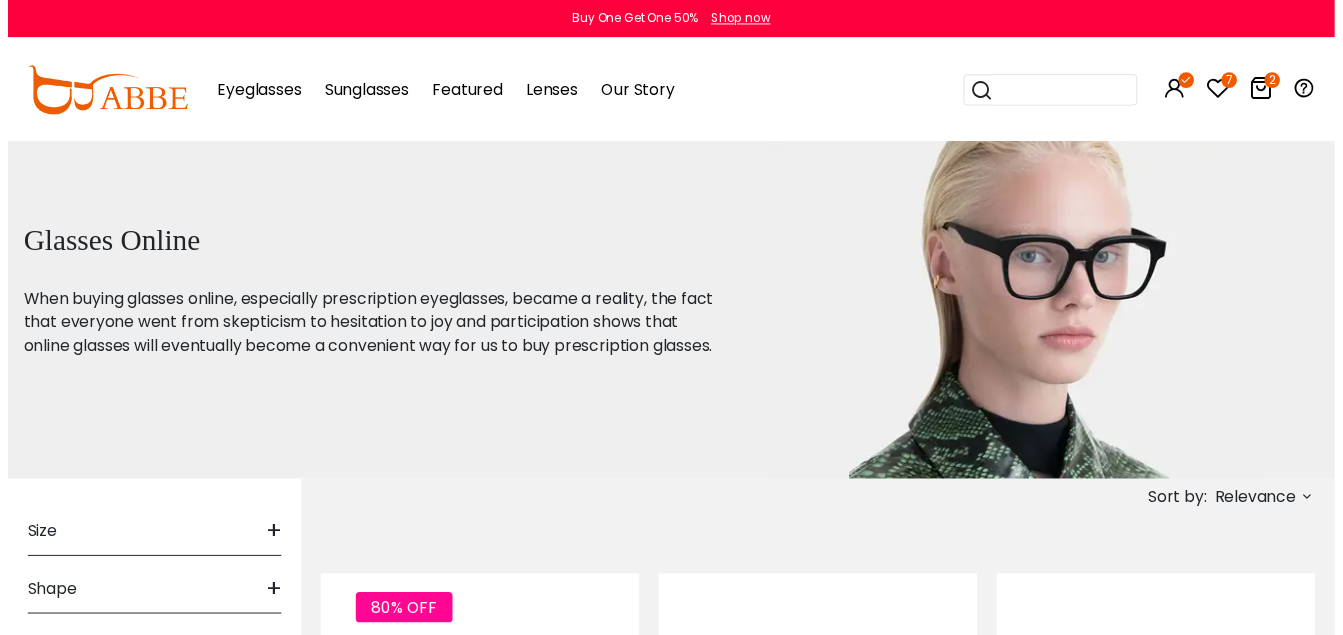 scroll, scrollTop: 0, scrollLeft: 0, axis: both 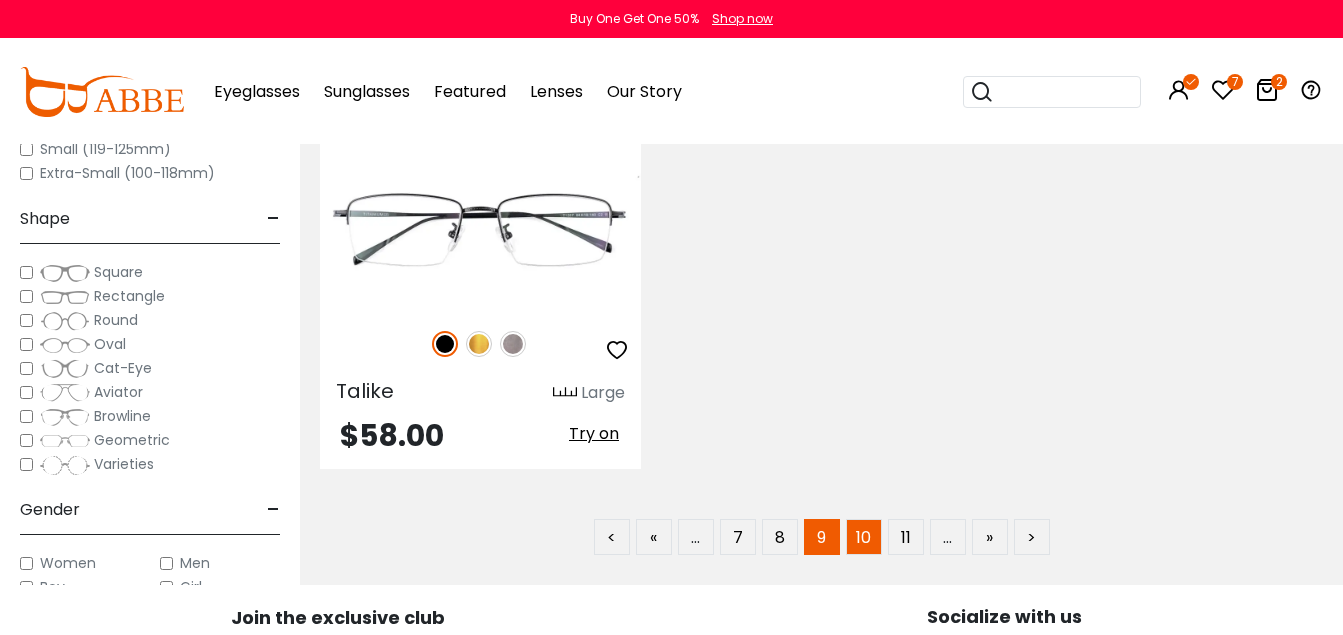 click on "10" at bounding box center [864, 537] 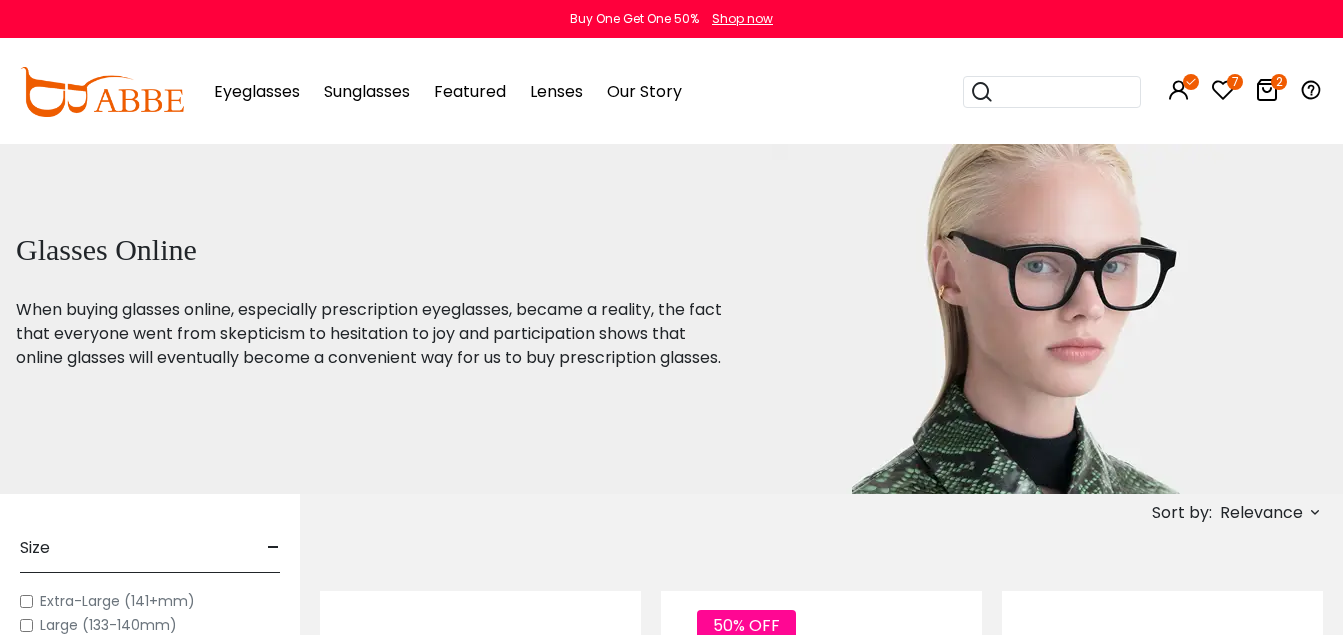 scroll, scrollTop: 0, scrollLeft: 0, axis: both 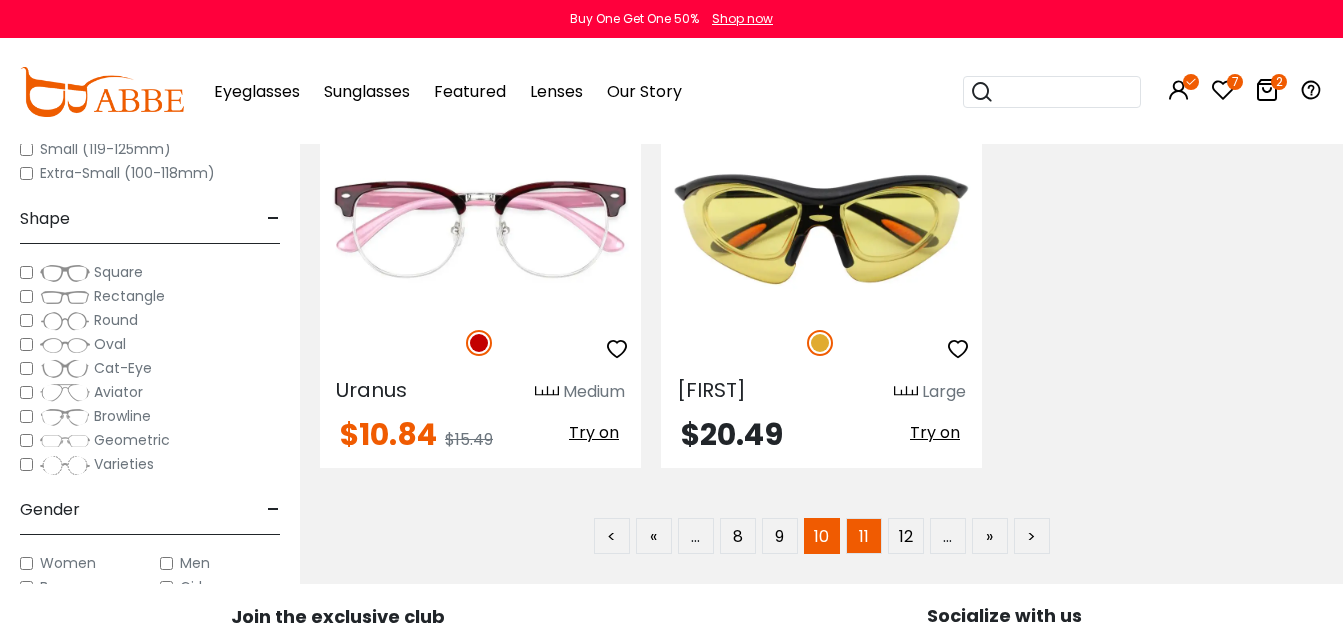 click on "11" at bounding box center [864, 536] 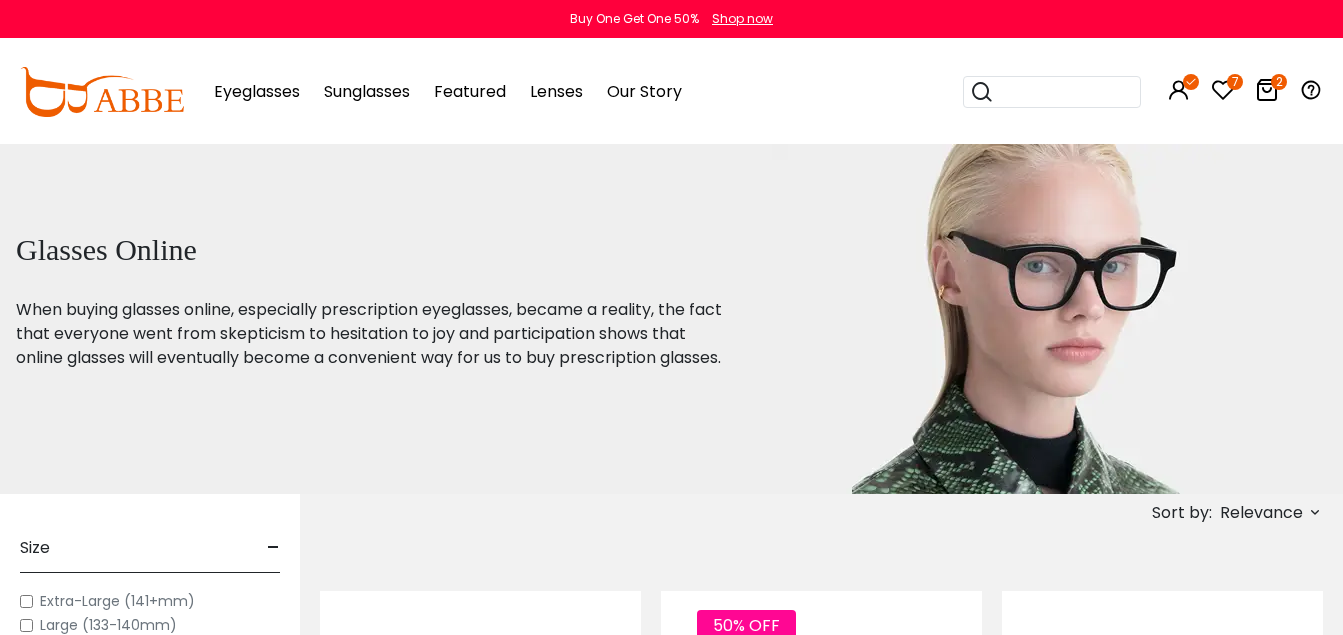 scroll, scrollTop: 0, scrollLeft: 0, axis: both 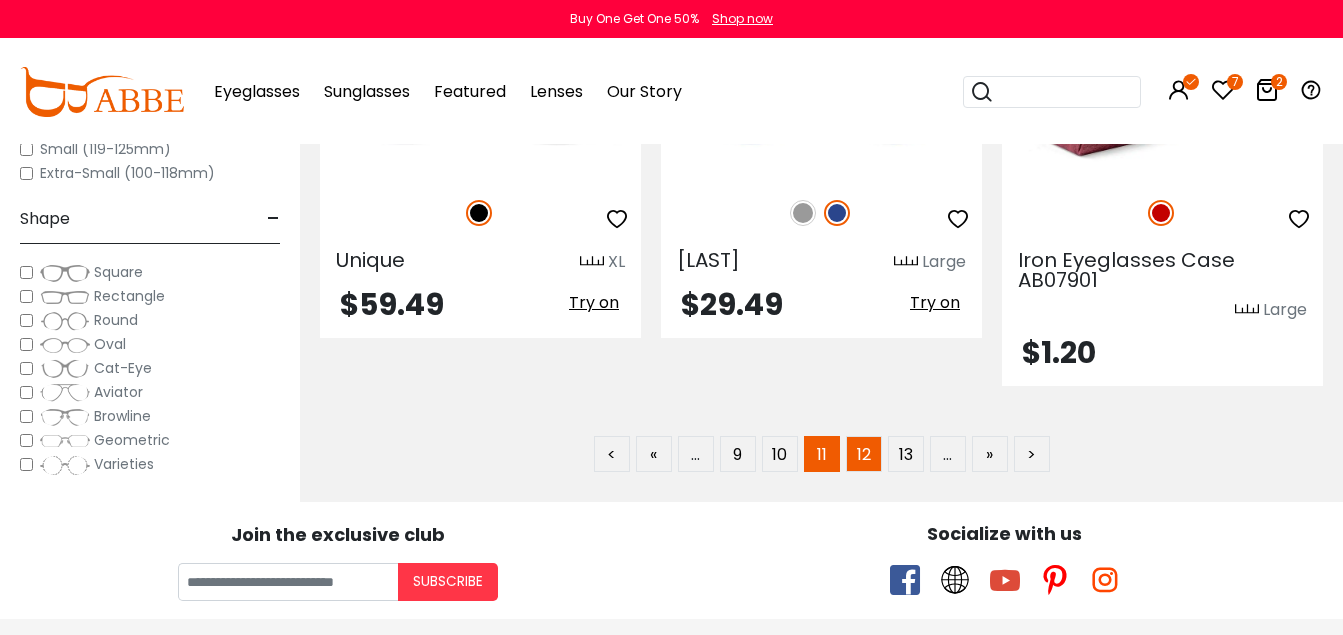 click on "12" at bounding box center [864, 454] 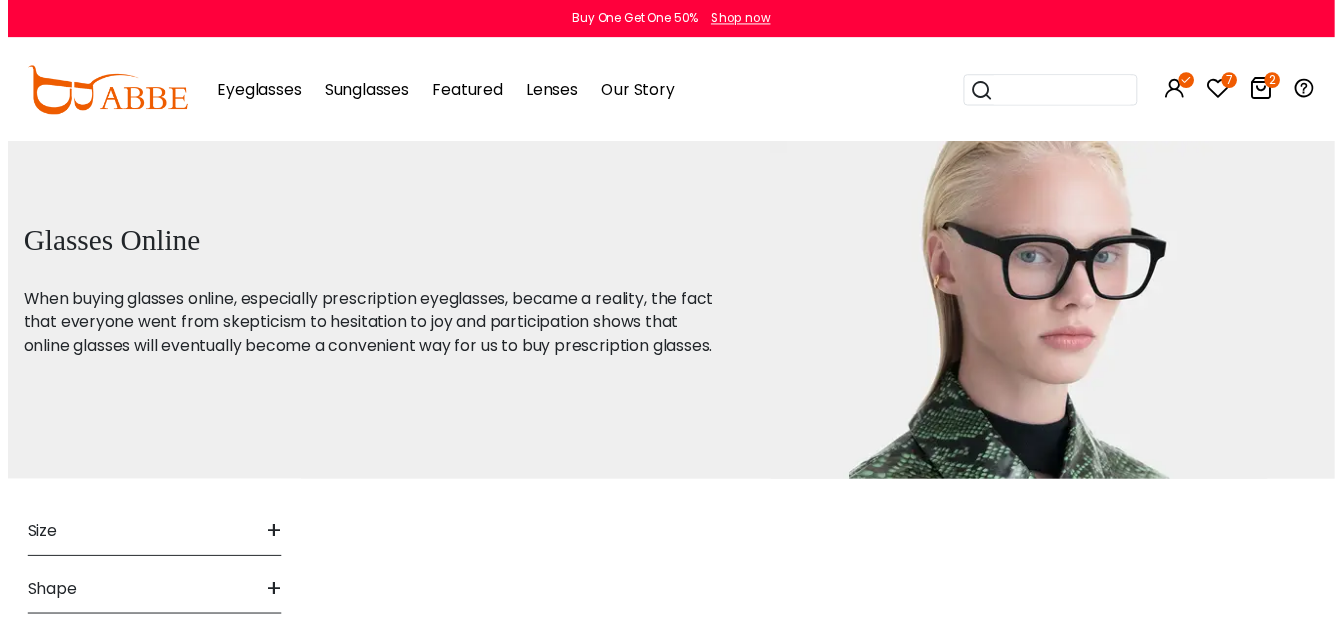 scroll, scrollTop: 0, scrollLeft: 0, axis: both 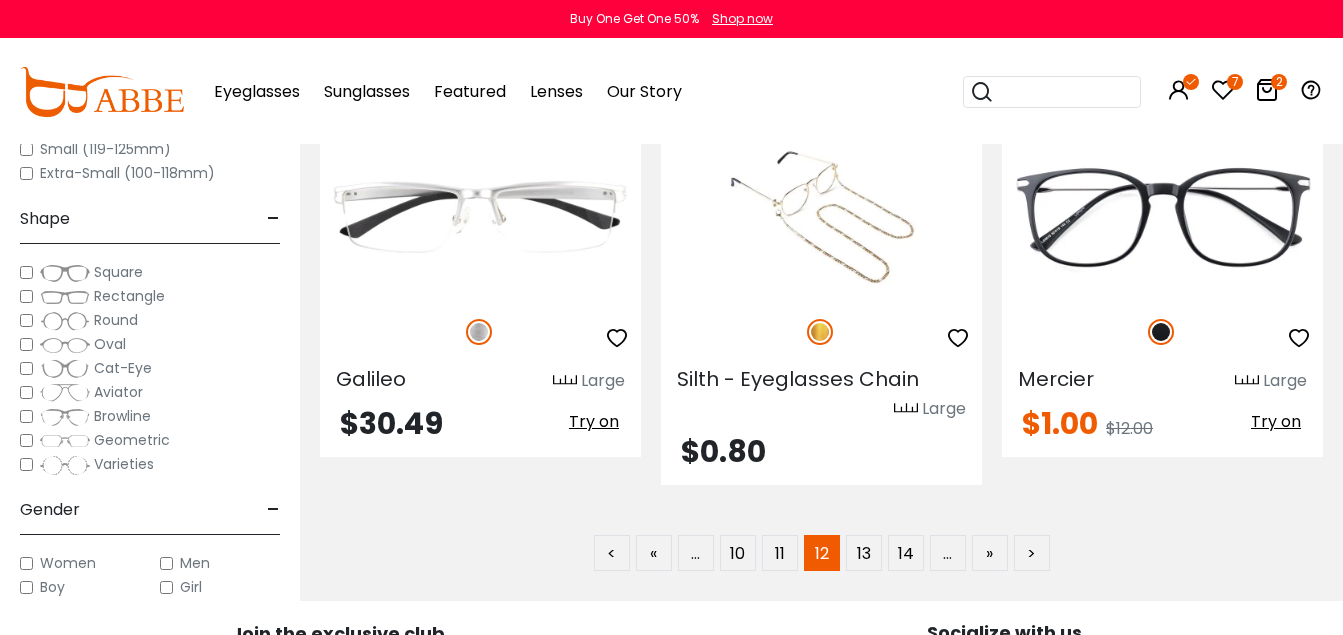 click on "[FIRST]
Large
$28.00
Try on
[LAST] XL" at bounding box center [821, -3996] 